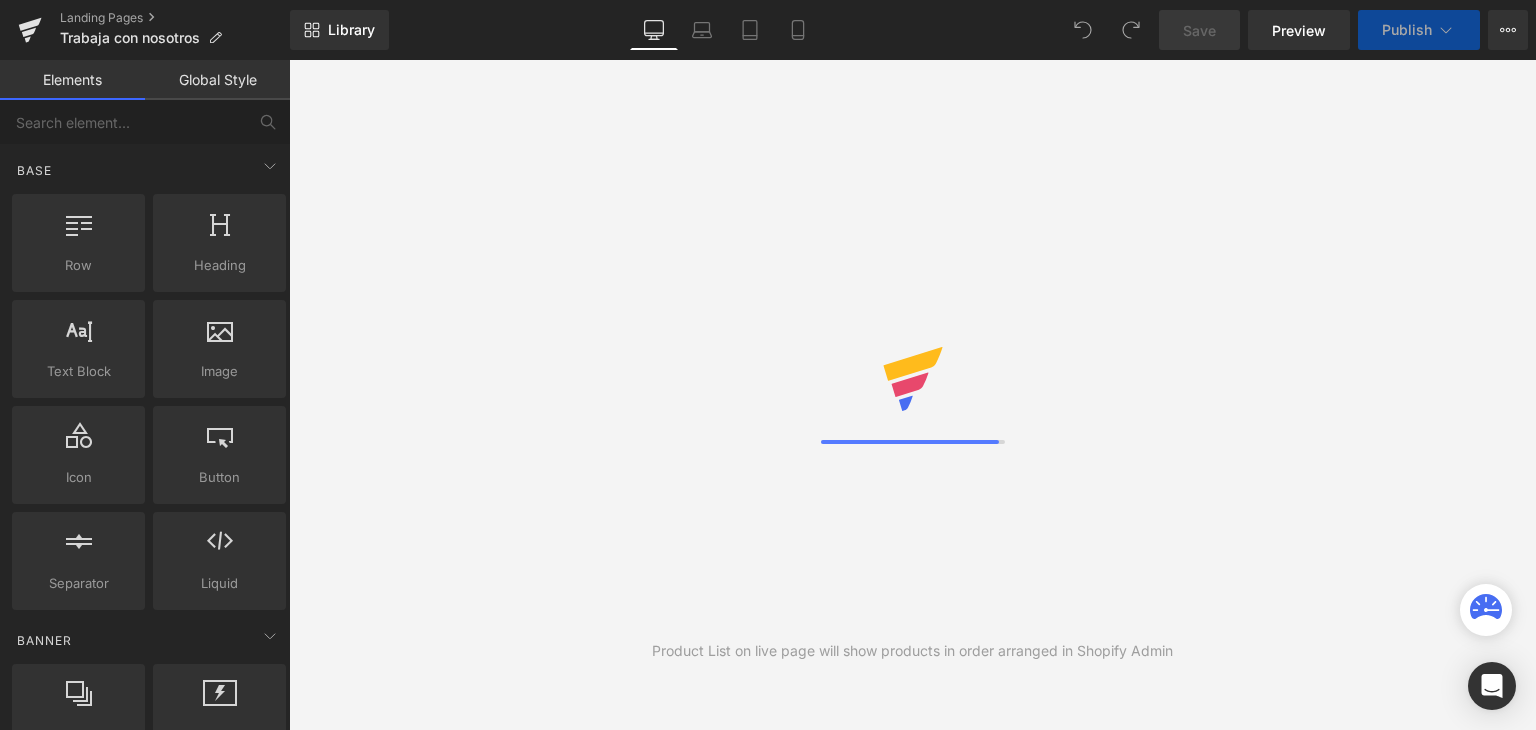scroll, scrollTop: 0, scrollLeft: 0, axis: both 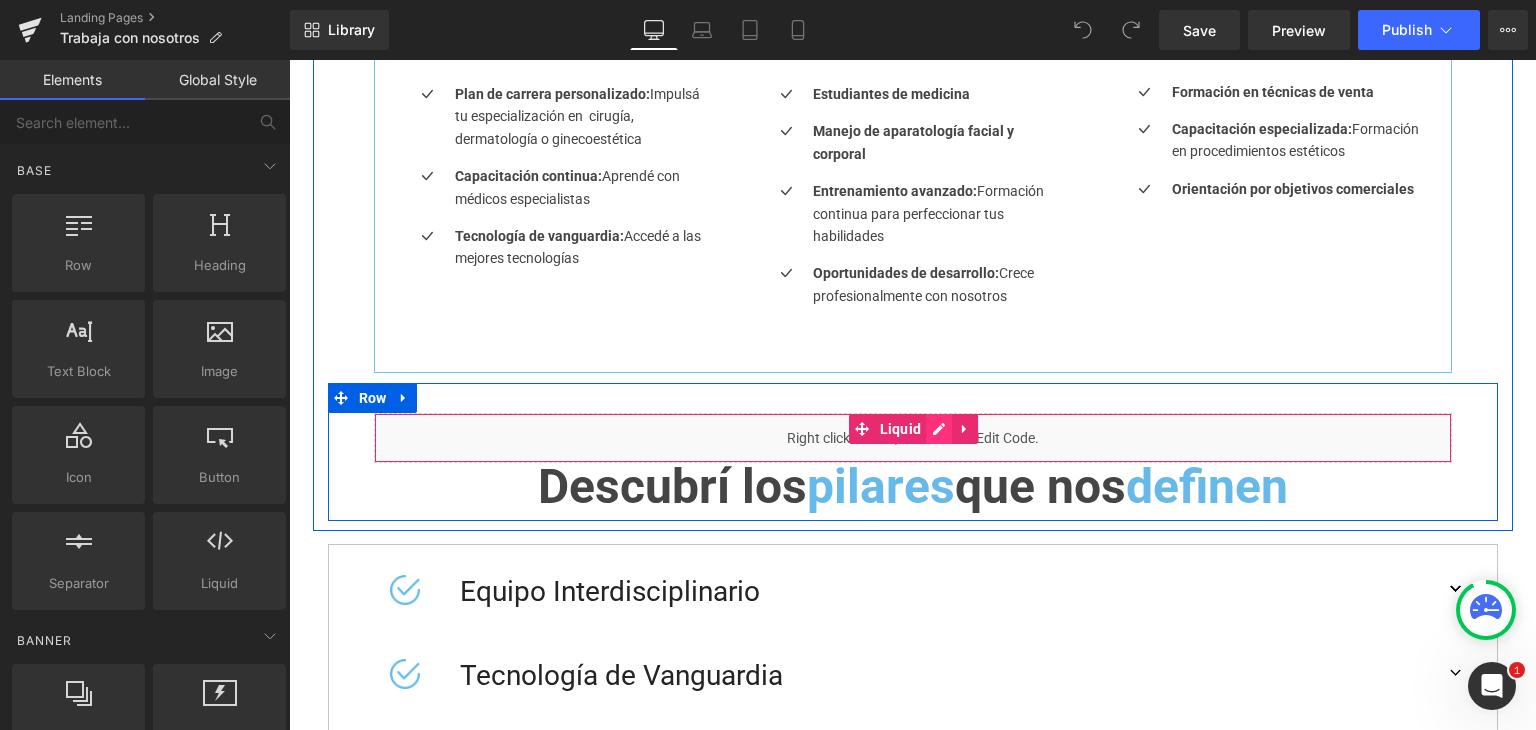 click on "Liquid" at bounding box center [913, 438] 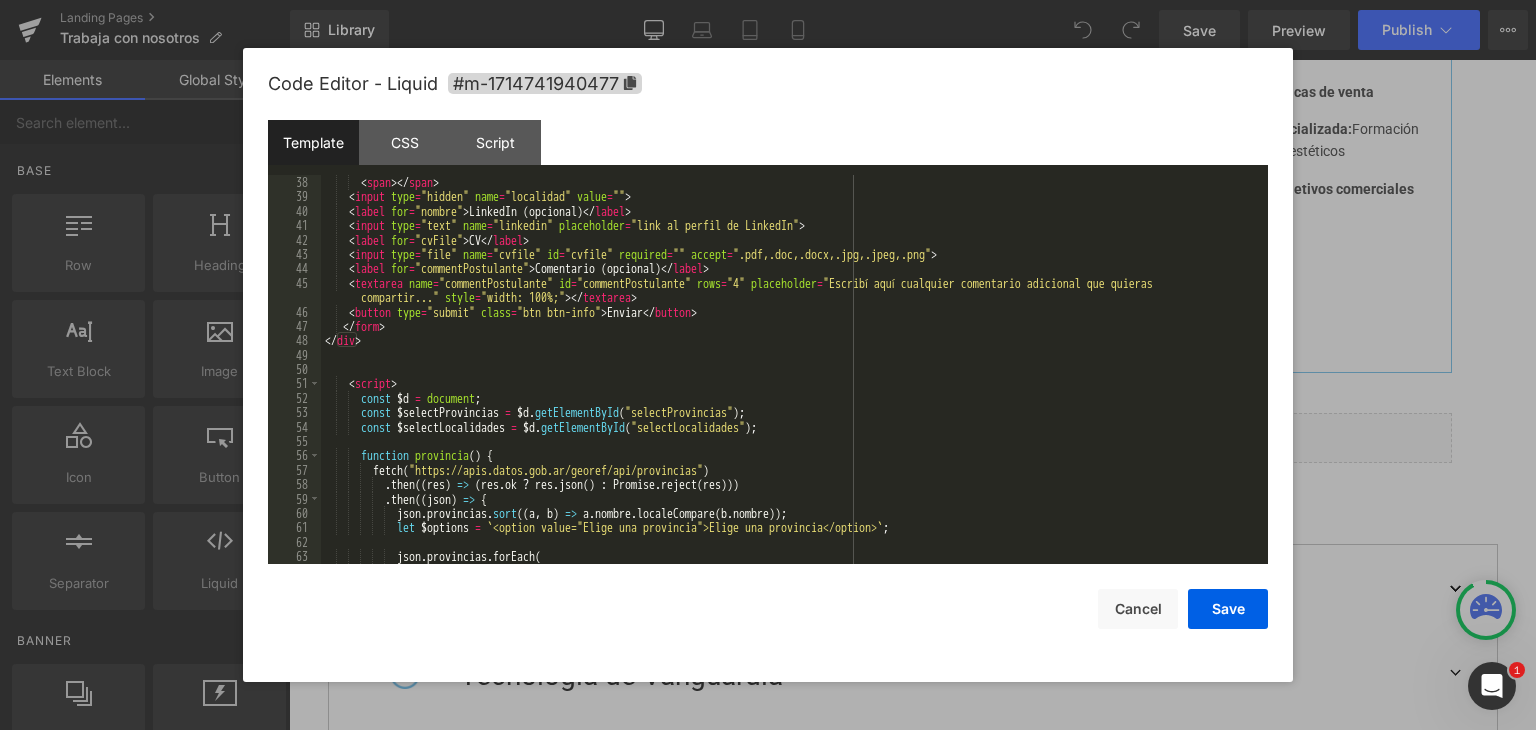scroll, scrollTop: 561, scrollLeft: 0, axis: vertical 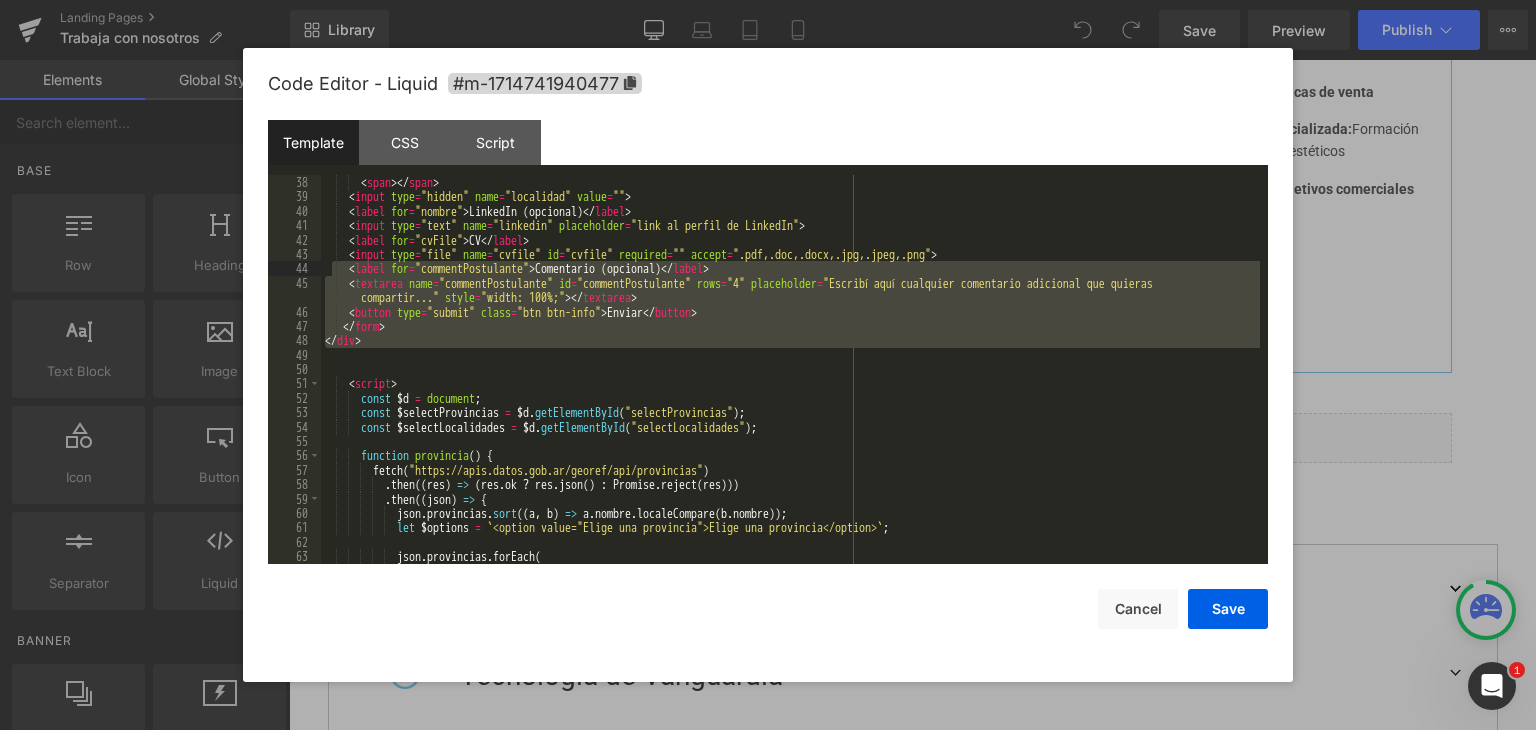 drag, startPoint x: 437, startPoint y: 361, endPoint x: 333, endPoint y: 271, distance: 137.53545 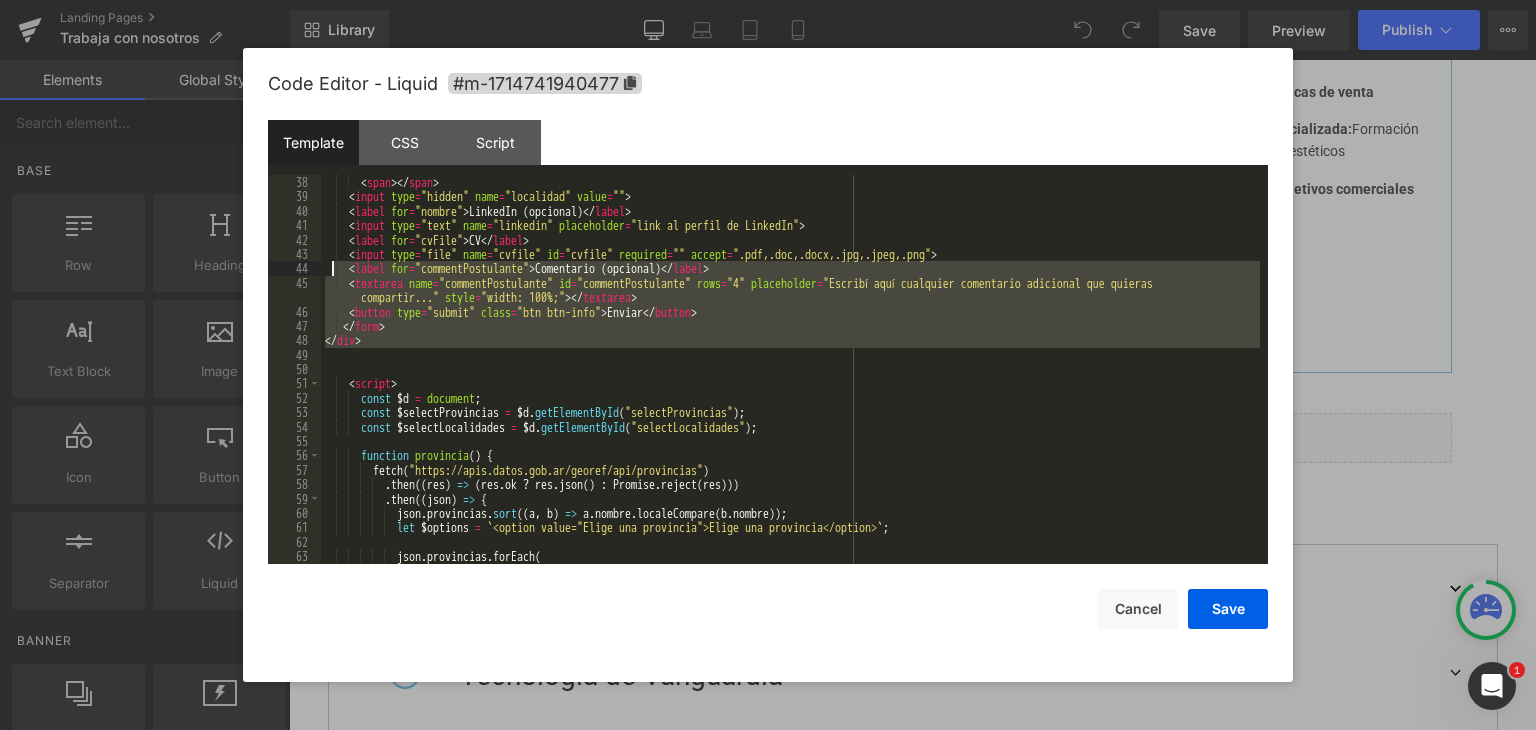 click on "< span > </ span >       < input   type = "hidden"   name = "localidad"   value = "" >       < label   for = "nombre" > LinkedIn (opcional) </ label >       < input   type = "text"   name = "linkedin"   placeholder = "link al perfil de LinkedIn" >       < label   for = "cvFile" > CV </ label >       < input   type = "file"   name = "cvfile"   id = "cvfile"   required = ""   accept = ".pdf,.doc,.docx,.jpg,.jpeg,.png" >       < label   for = "commentPostulante" > Comentario (opcional) </ label >       < textarea   name = "commentPostulante"   id = "commentPostulante"   rows = "4"   placeholder = "Escribí aquí cualquier comentario adicional que quieras         compartir..."   style = "width: 100%;" > </ textarea >       < button   type = "submit"   class = "btn btn-info" > Enviar </ button >      </ form > </ div >       < script >          const   $d   =   document ;          const   $selectProvincias   =   $d . getElementById ( "selectProvincias" ) ;          const   $selectLocalidades   =   ." at bounding box center [790, 369] 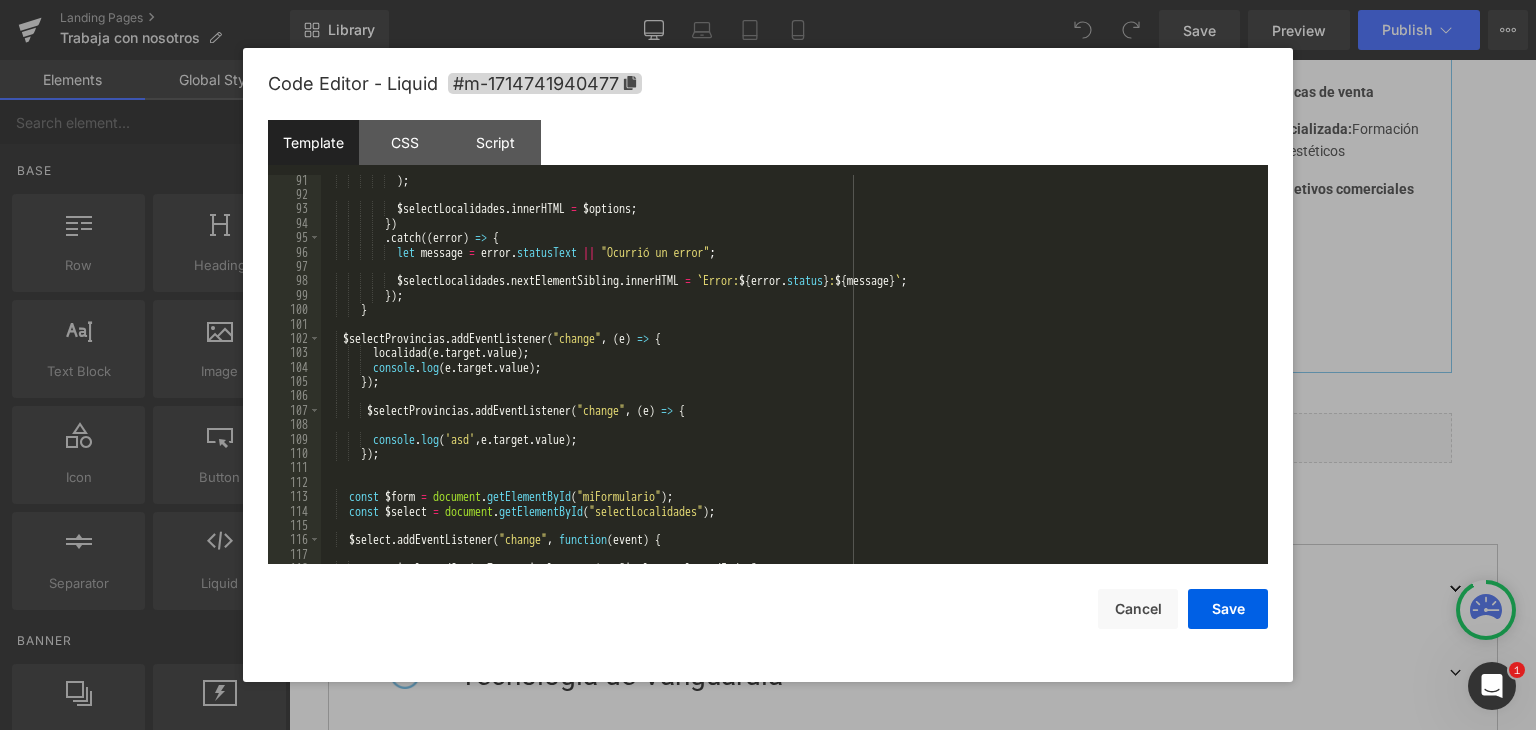 scroll, scrollTop: 1641, scrollLeft: 0, axis: vertical 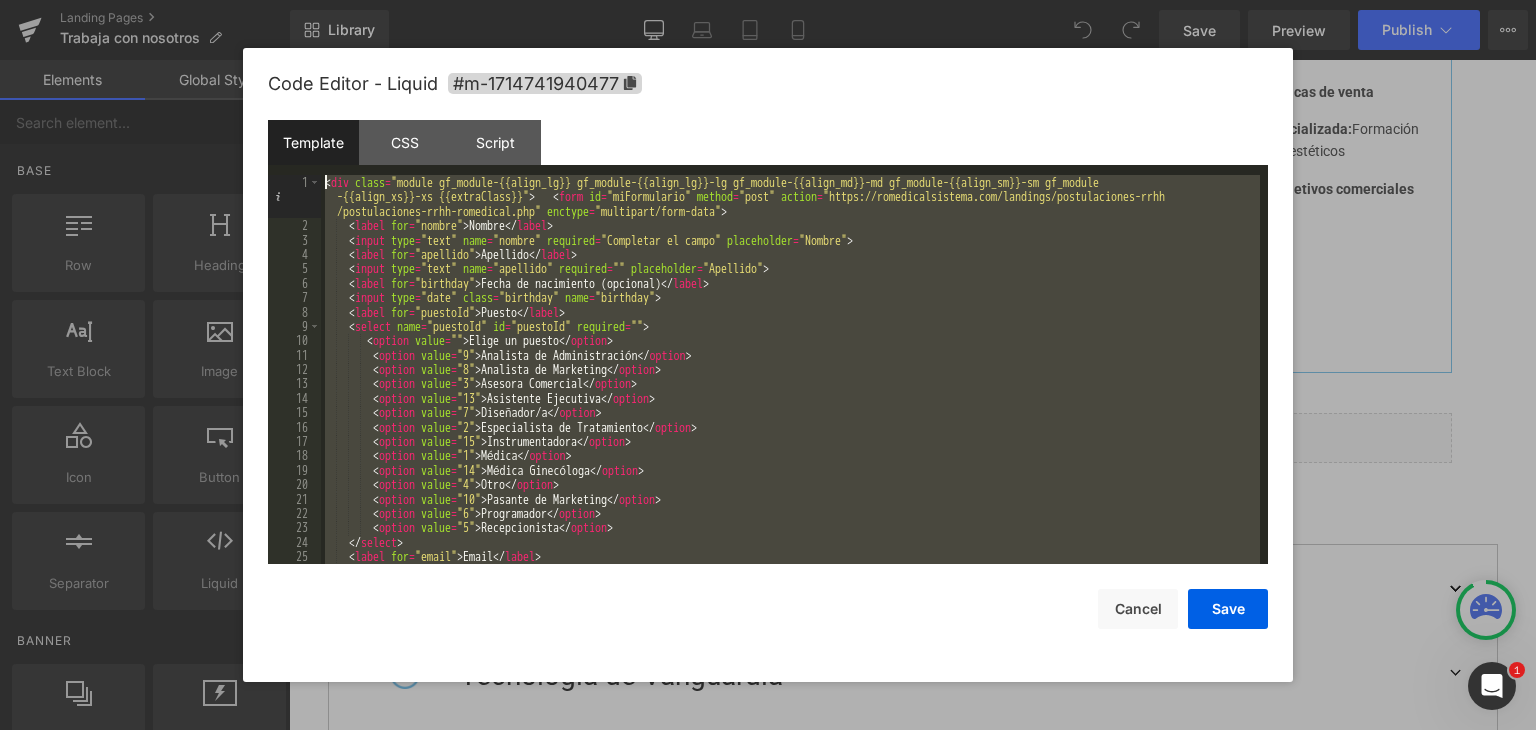 drag, startPoint x: 425, startPoint y: 489, endPoint x: 278, endPoint y: -31, distance: 540.3786 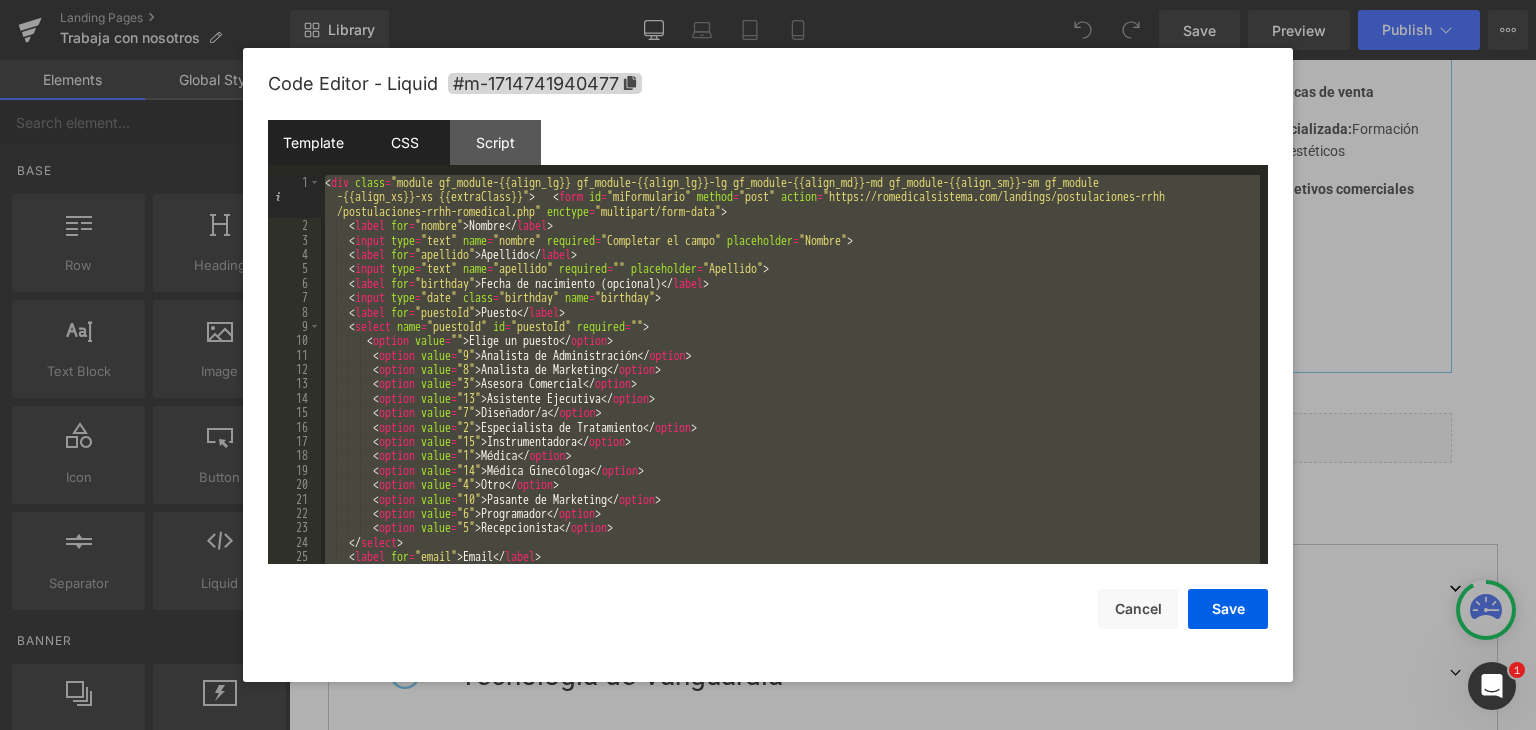 click on "CSS" at bounding box center [404, 142] 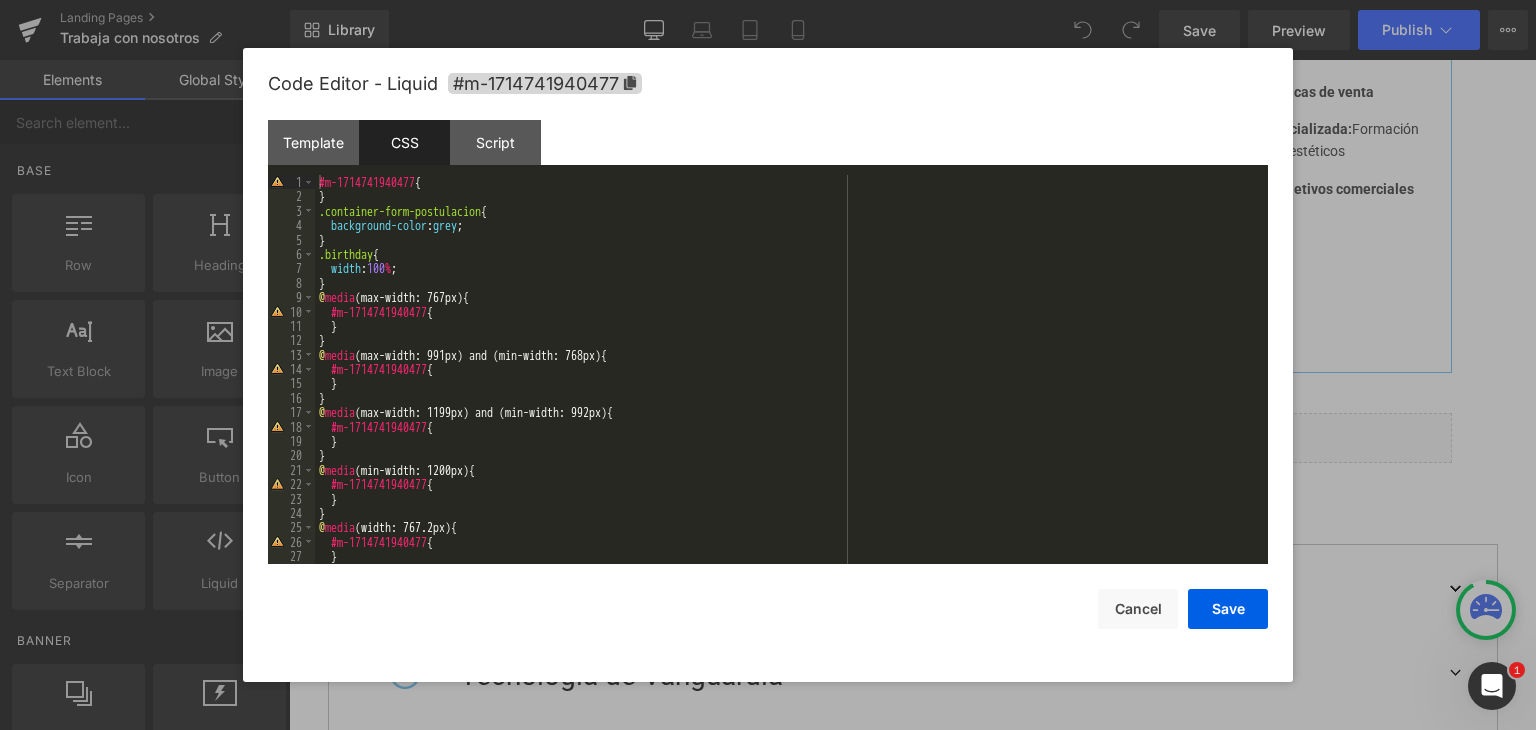 scroll, scrollTop: 0, scrollLeft: 0, axis: both 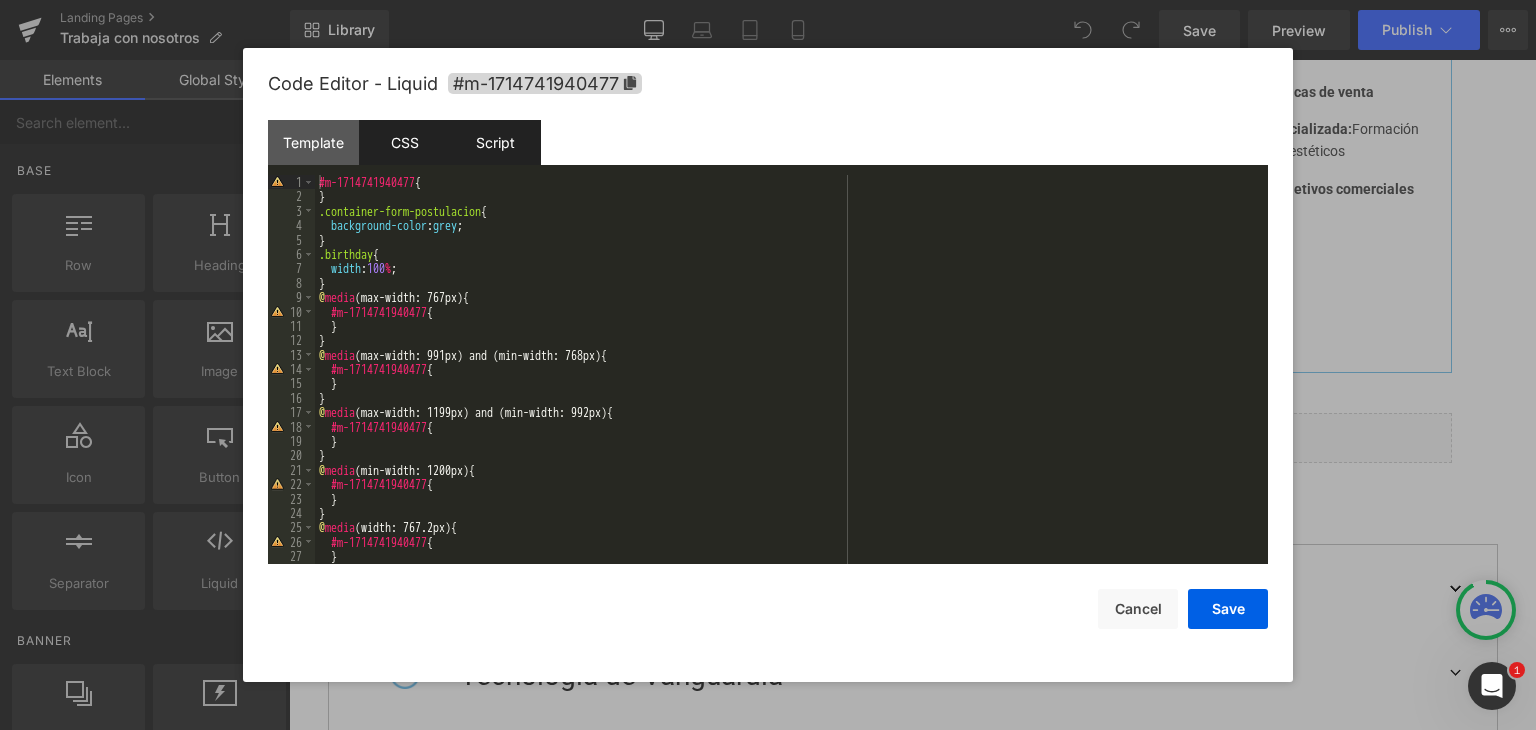 click on "Script" at bounding box center (495, 142) 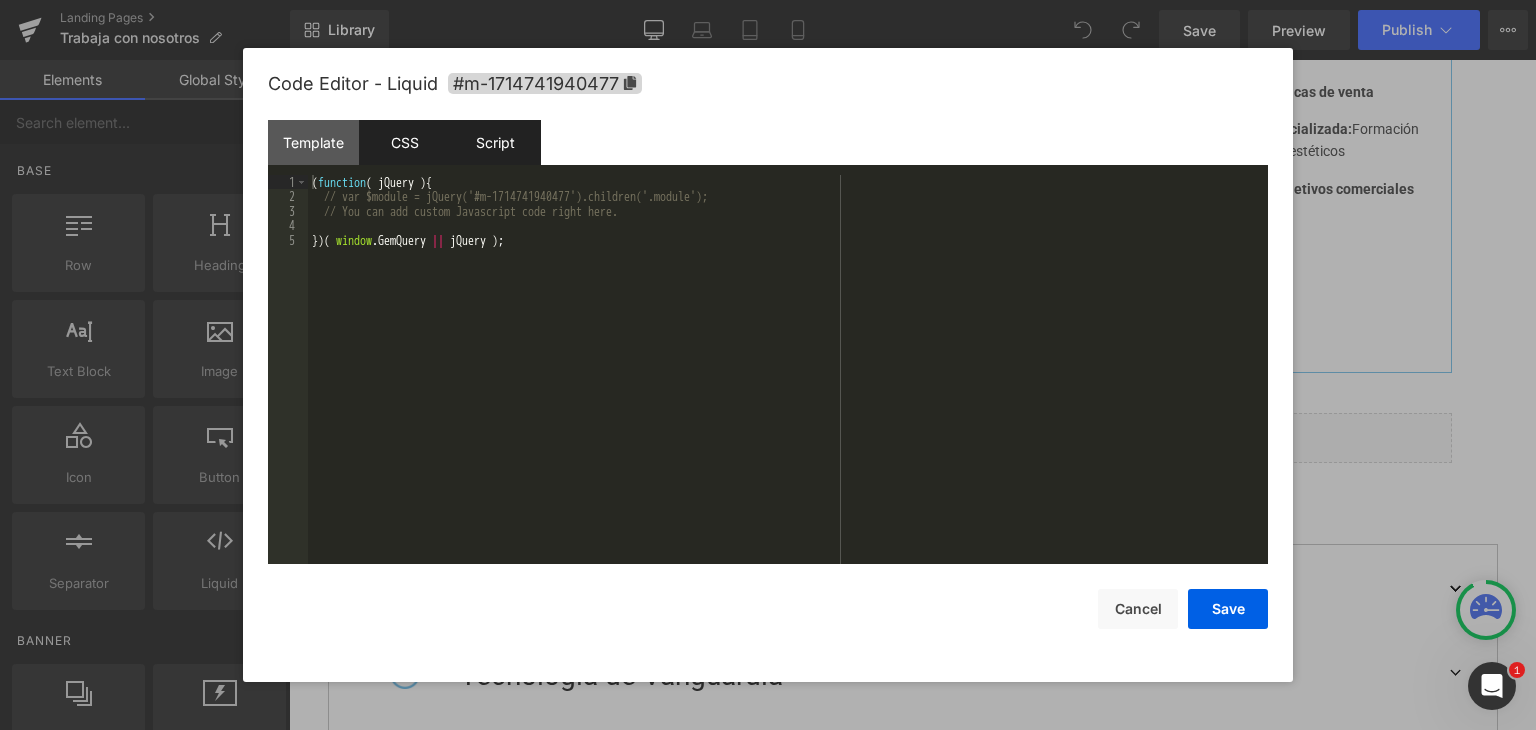 click on "CSS" at bounding box center (404, 142) 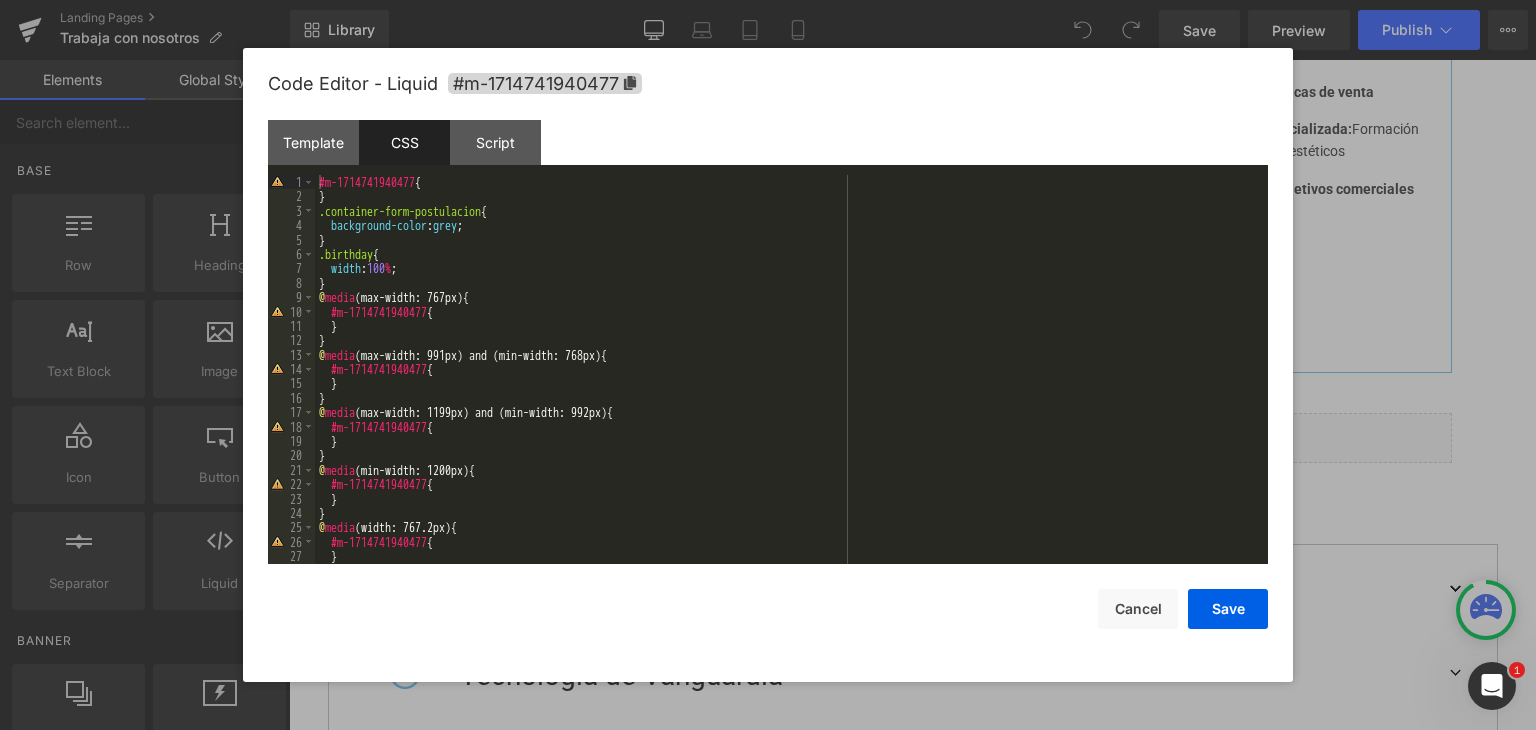 scroll, scrollTop: 28, scrollLeft: 0, axis: vertical 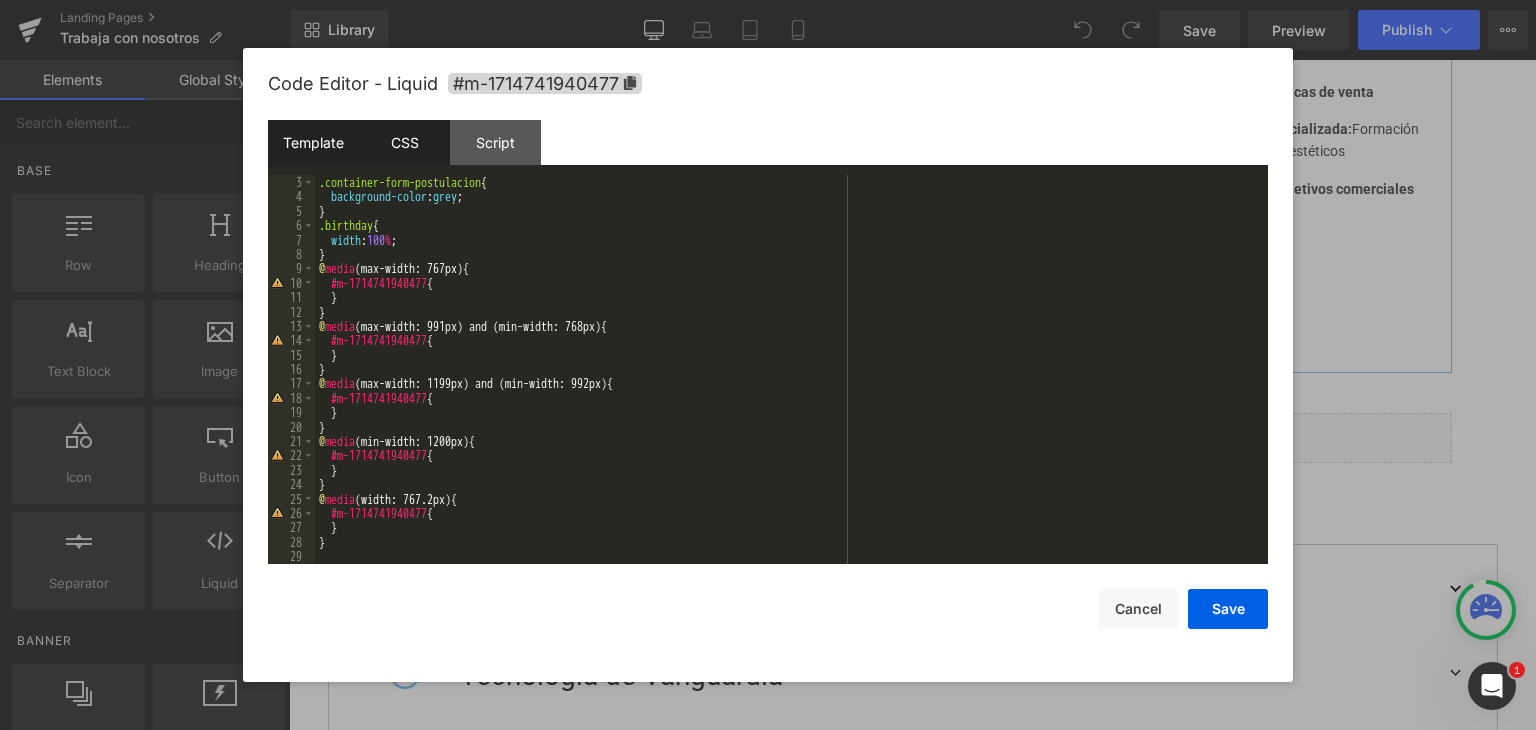 click on "Template" at bounding box center [313, 142] 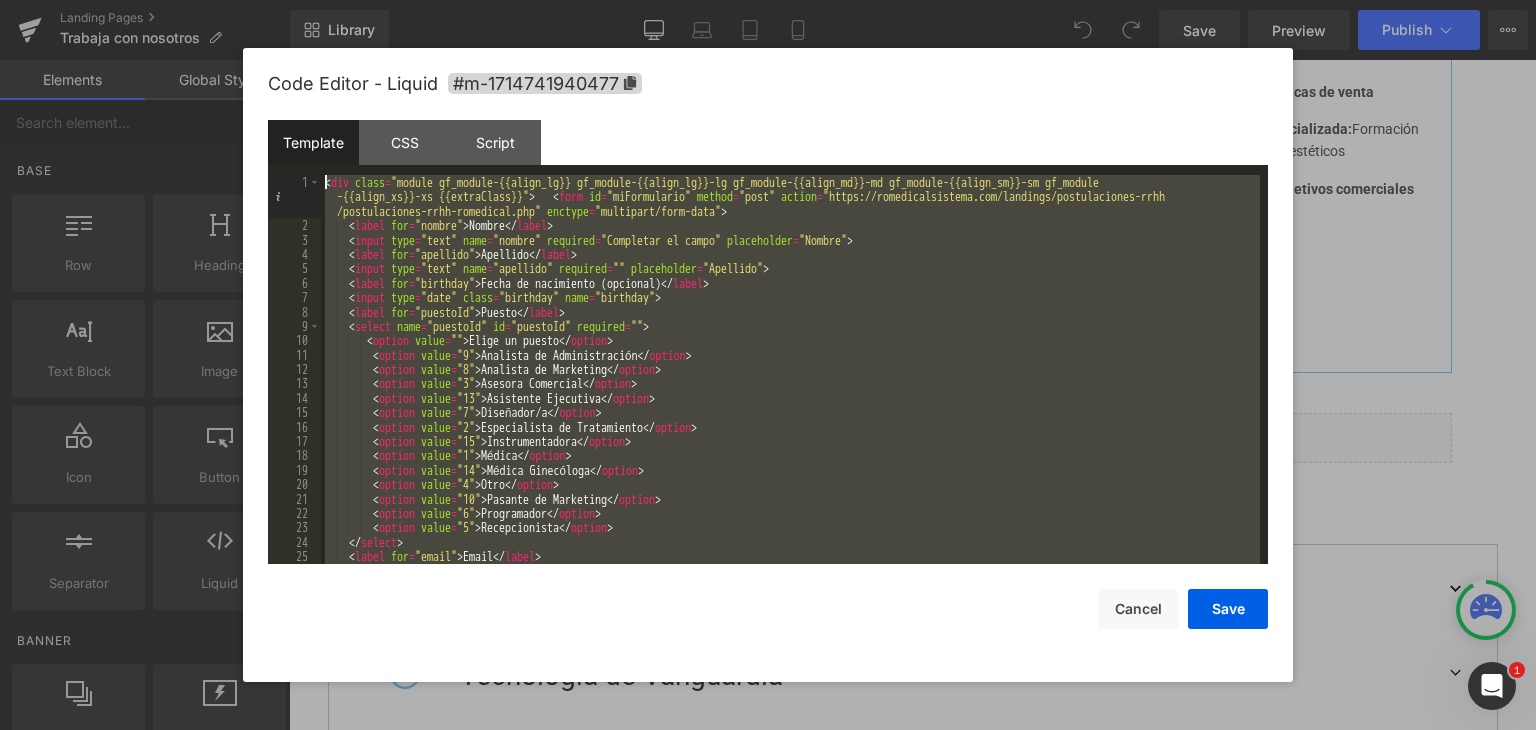 click at bounding box center (768, 365) 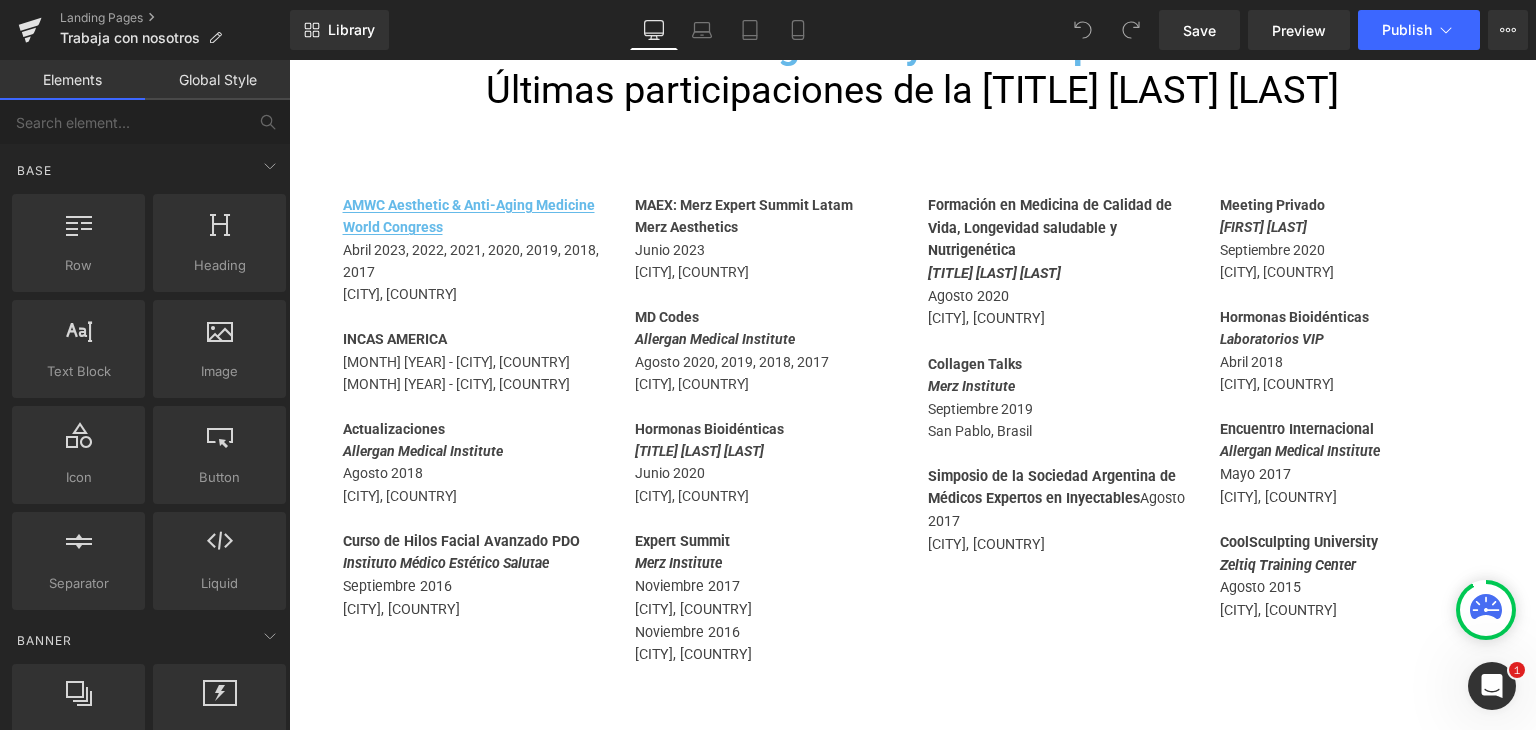 scroll, scrollTop: 3000, scrollLeft: 0, axis: vertical 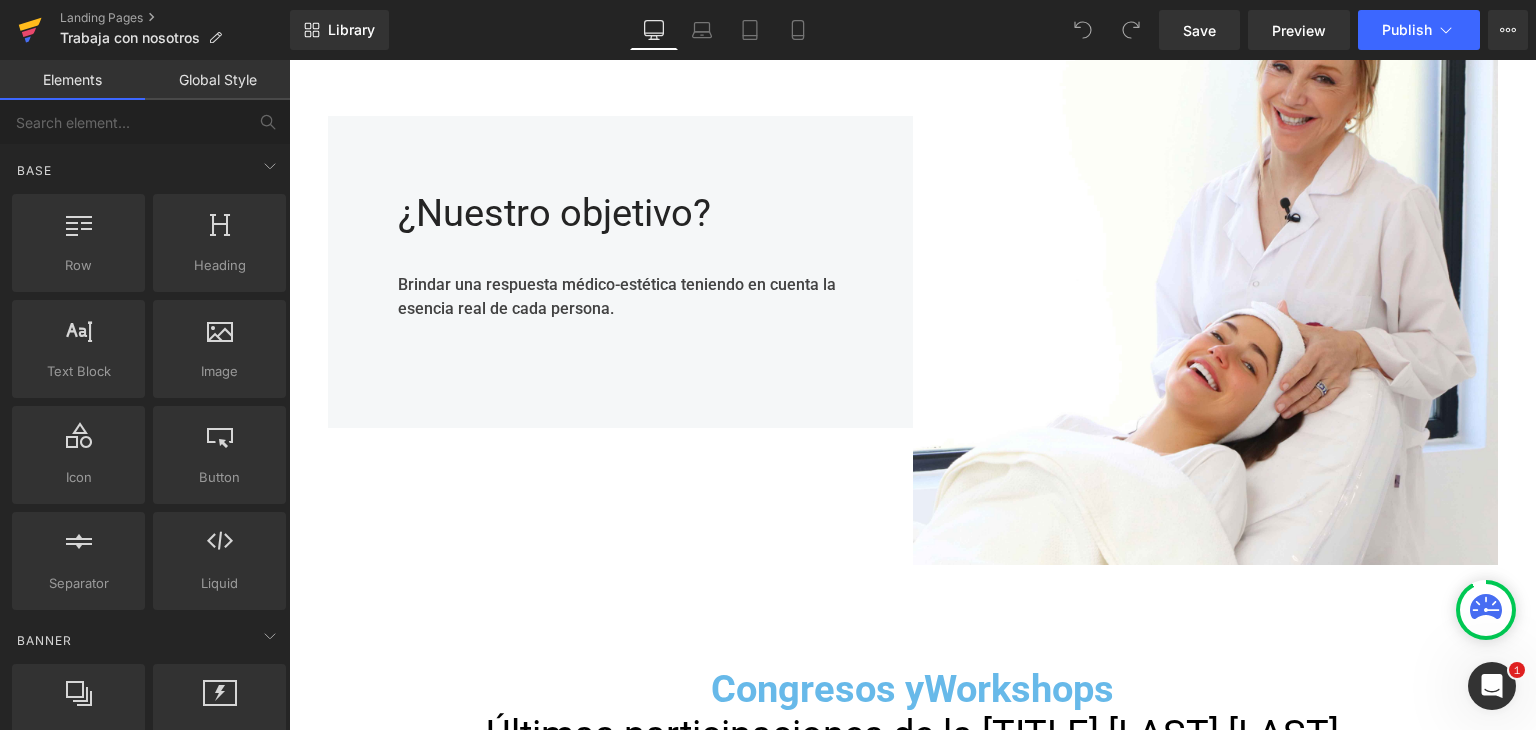 drag, startPoint x: 20, startPoint y: 25, endPoint x: 50, endPoint y: 12, distance: 32.695564 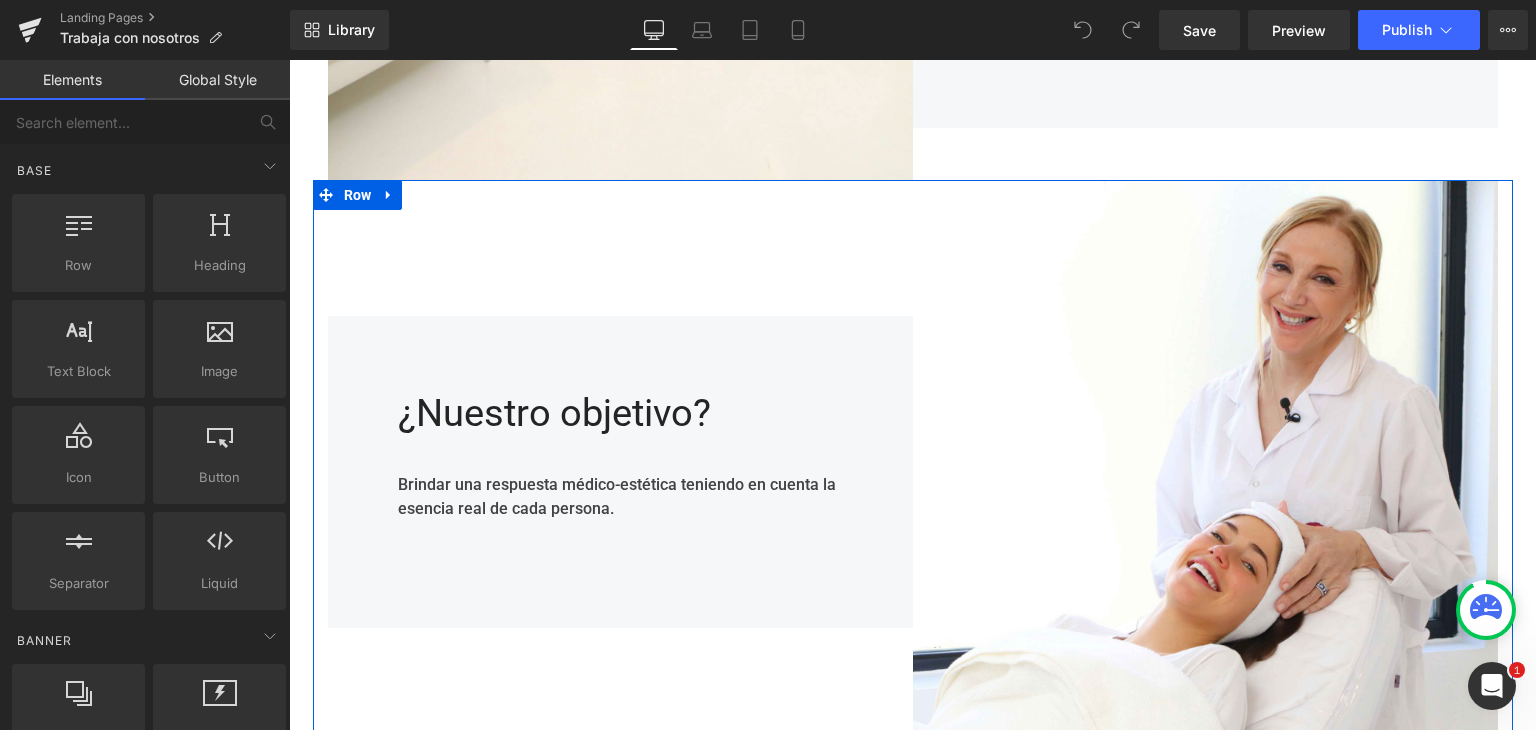 scroll, scrollTop: 2800, scrollLeft: 0, axis: vertical 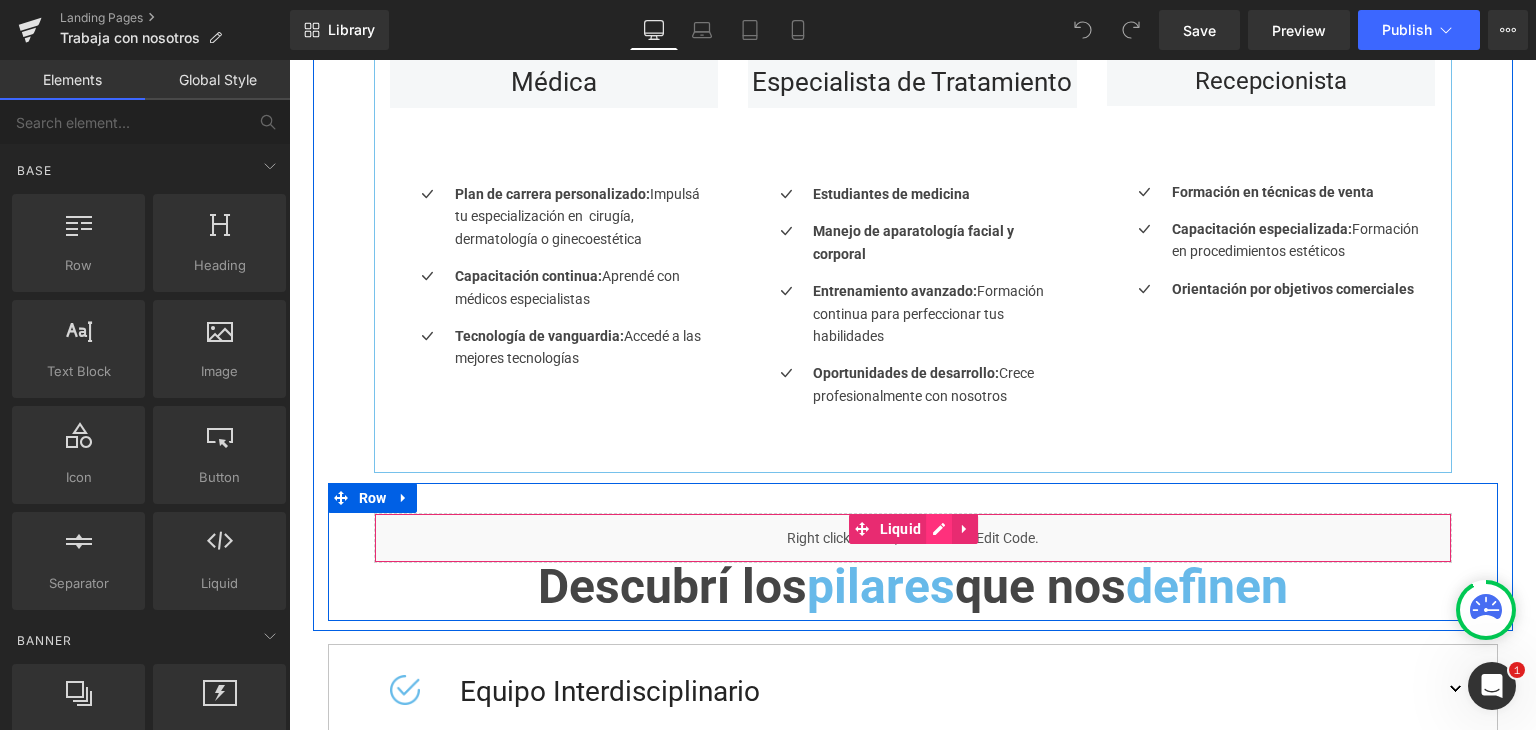 click on "Liquid" at bounding box center [913, 538] 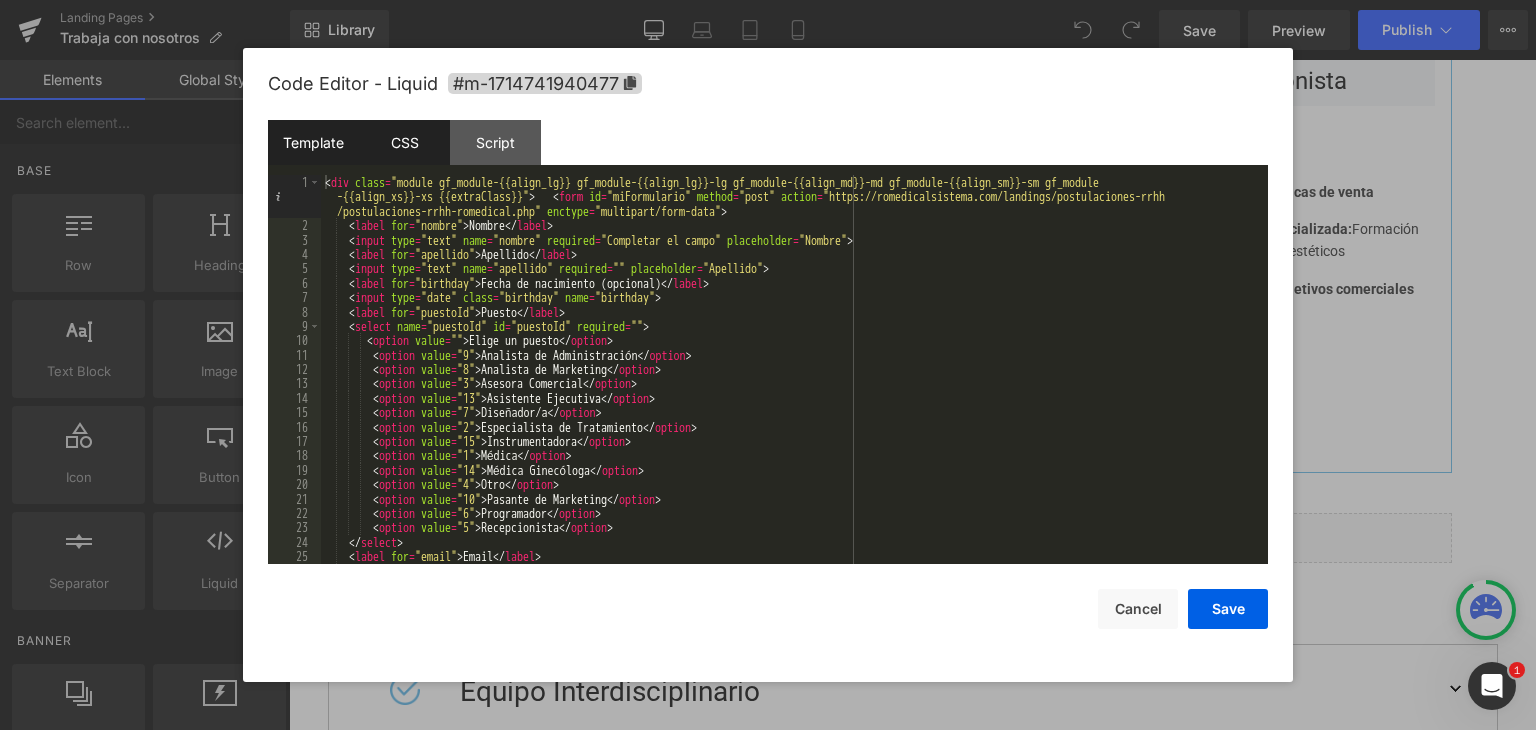click on "CSS" at bounding box center [404, 142] 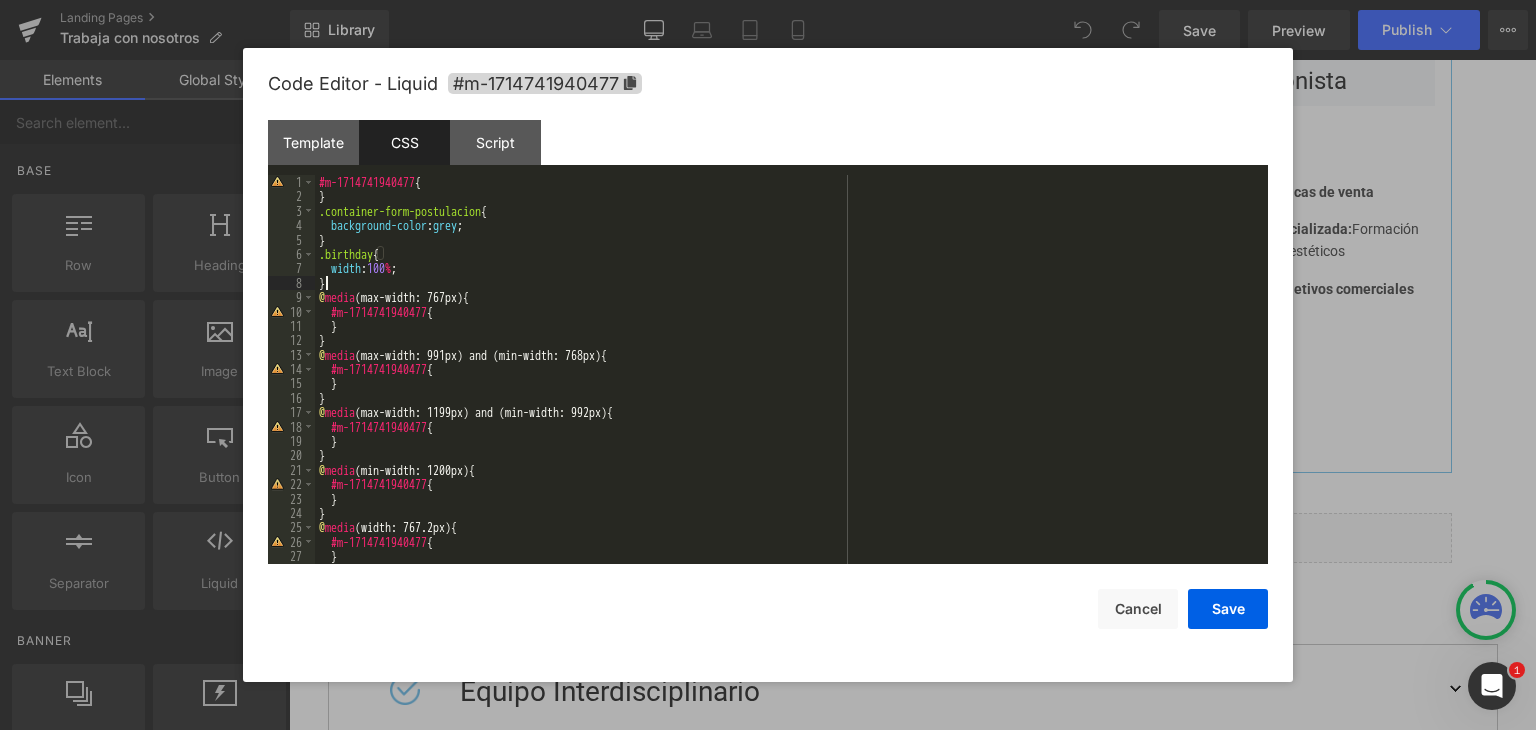click on "#m-1714741940477 { } .container-form-postulacion {    background-color :  grey ; } .birthday {    width : 100 % ; } @ media  (max-width: 767px) {    #m-1714741940477 {    } } @ media  (max-width: 991px) and (min-width: 768px) {    #m-1714741940477 {    } } @ media  (max-width: 1199px) and (min-width: 992px) {    #m-1714741940477 {    } } @ media  (min-width: 1200px) {    #m-1714741940477 {    } } @ media  (width: 767.2px) {    #m-1714741940477 {    } }" at bounding box center (787, 384) 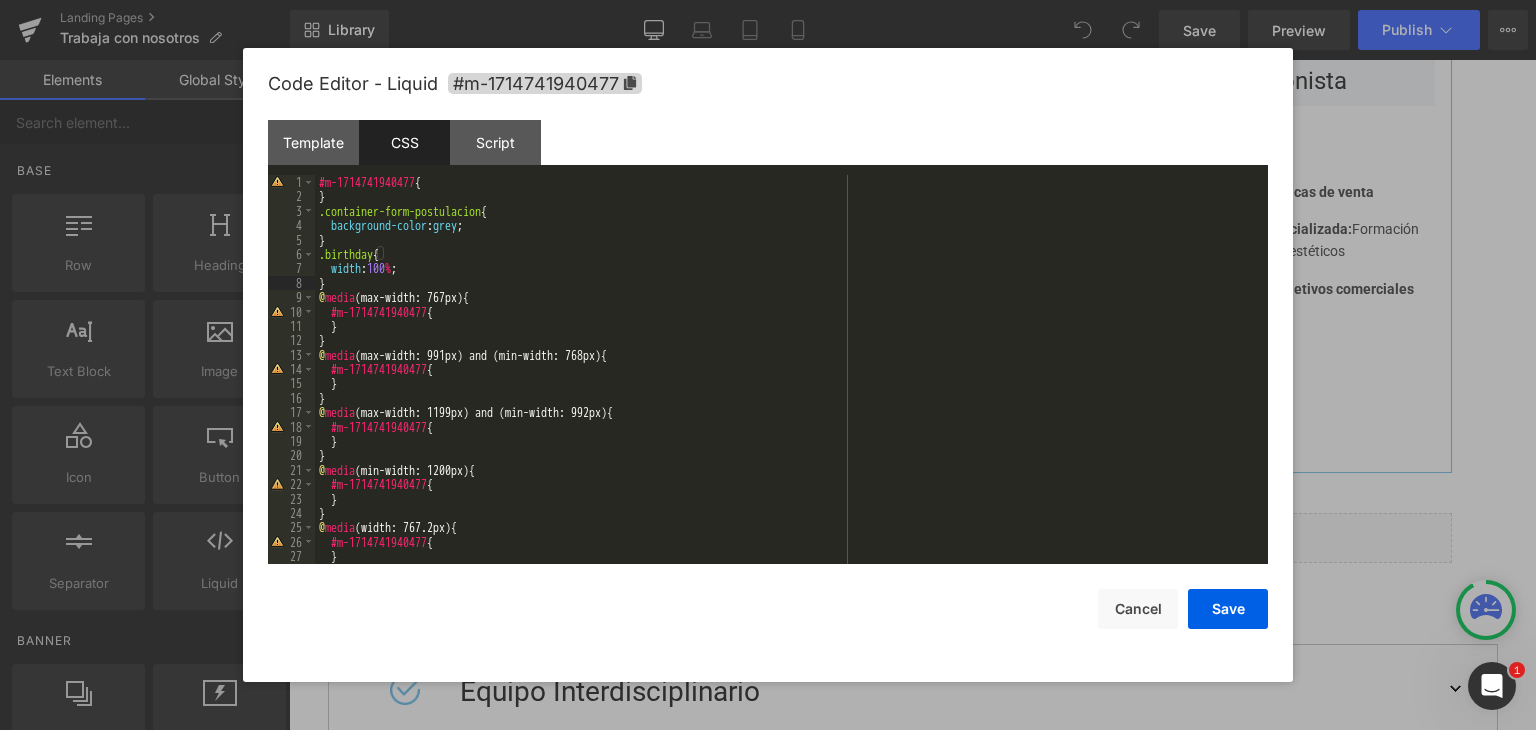 type 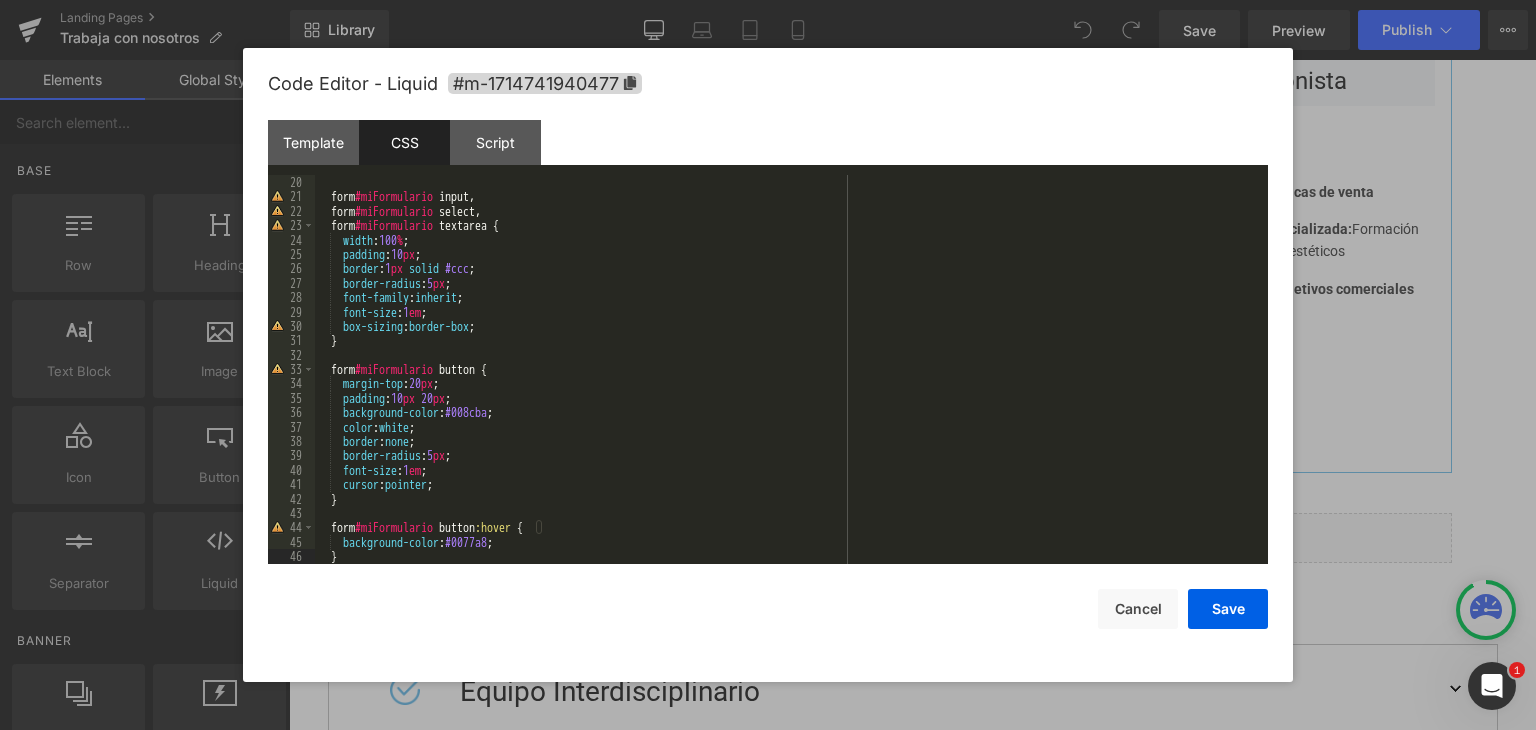 scroll, scrollTop: 213, scrollLeft: 0, axis: vertical 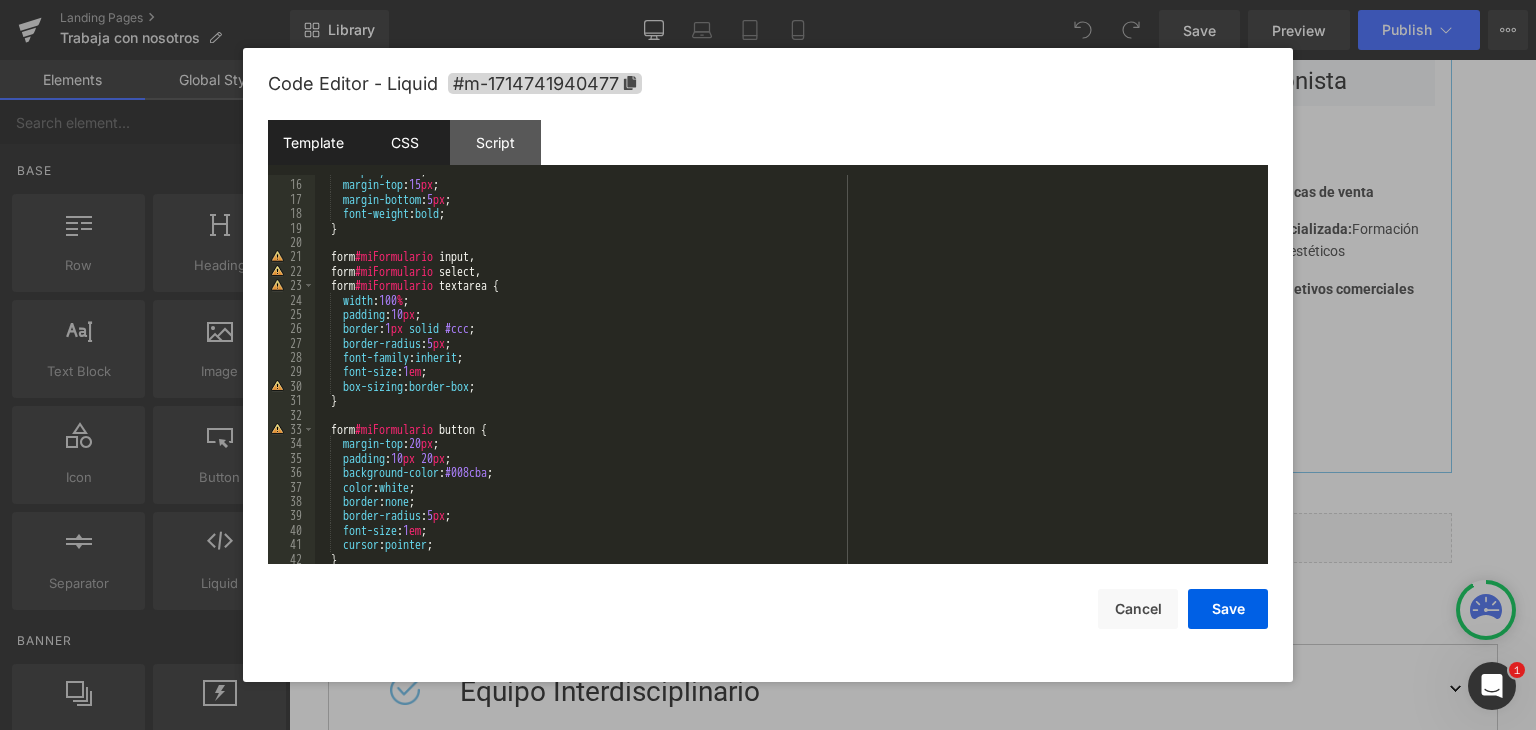 click on "Template" at bounding box center [313, 142] 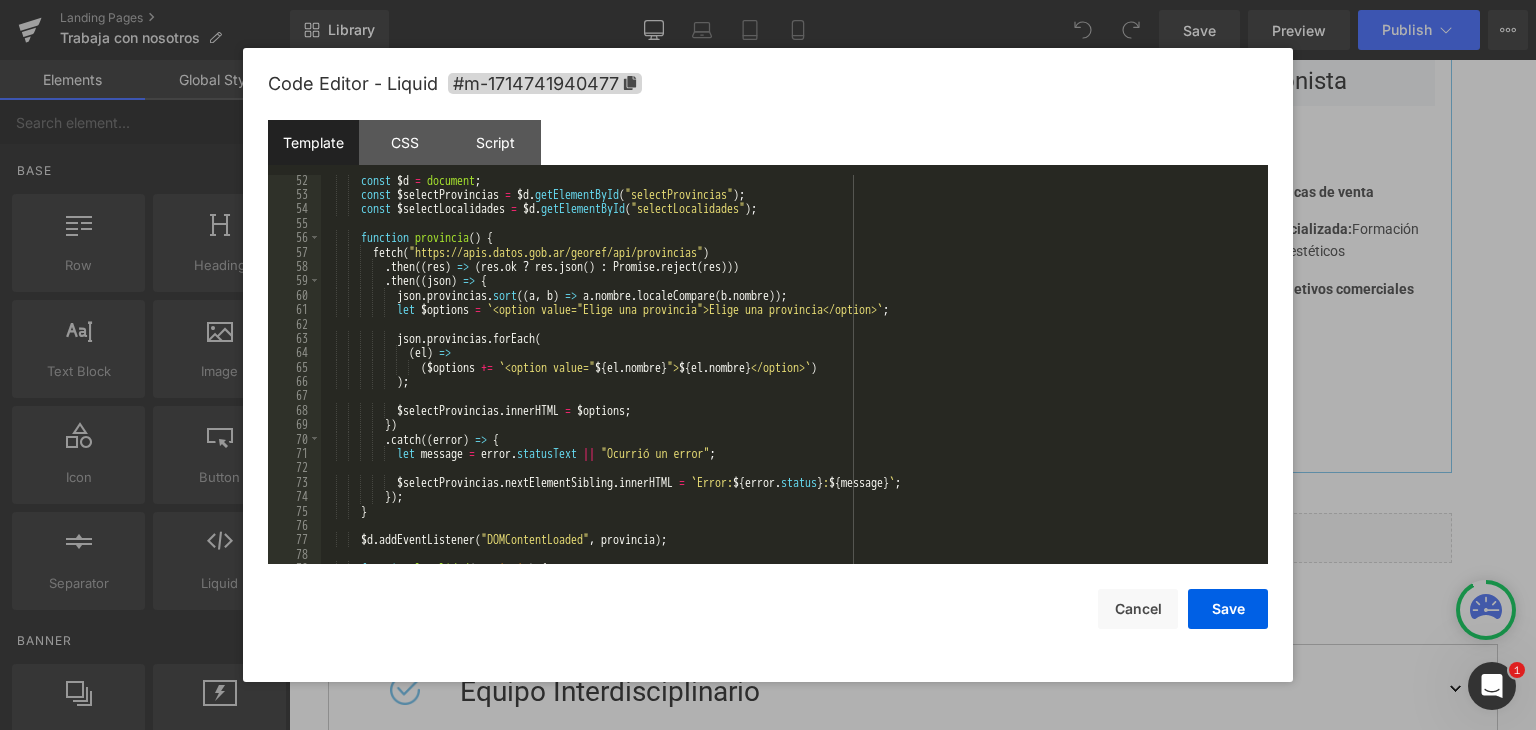 scroll, scrollTop: 840, scrollLeft: 0, axis: vertical 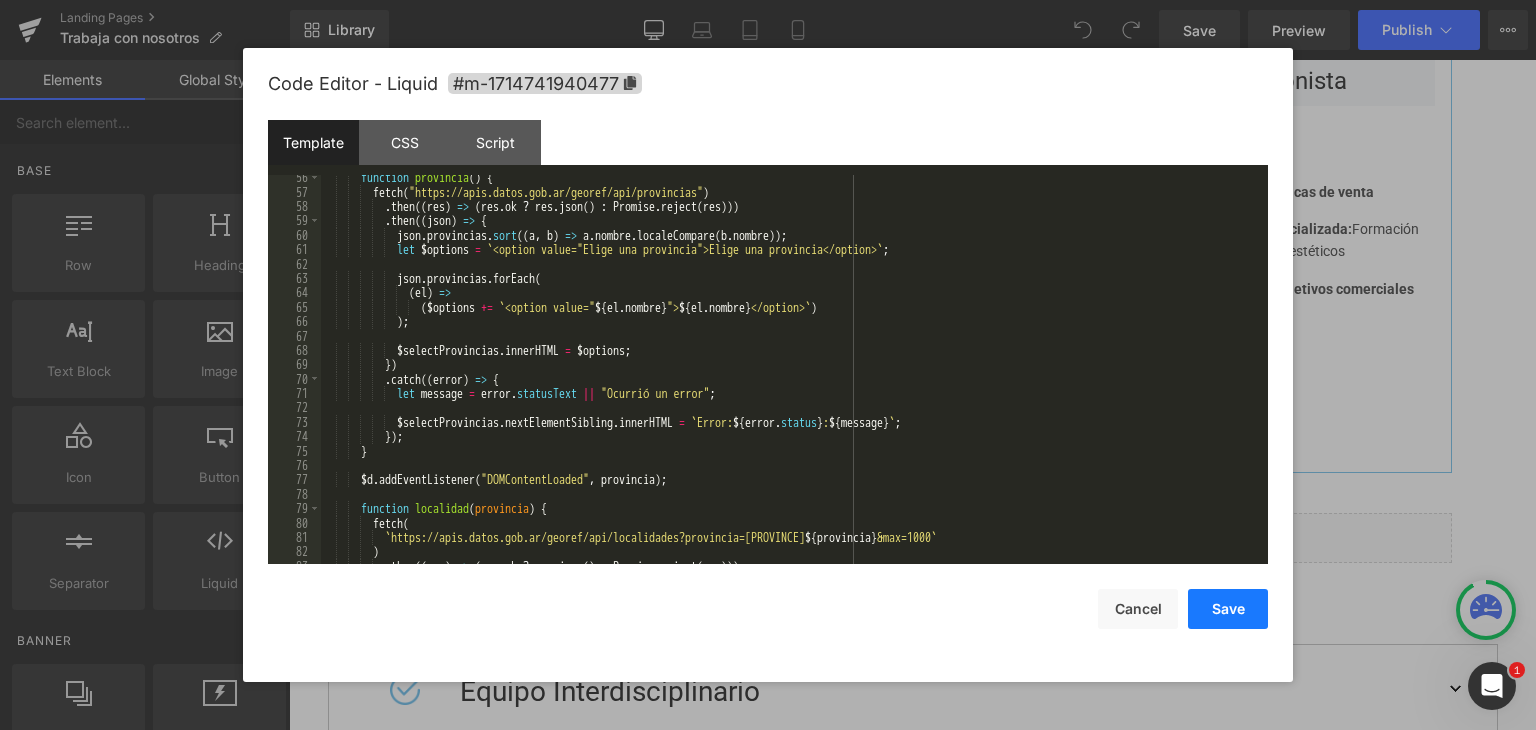 click on "Save" at bounding box center (1228, 609) 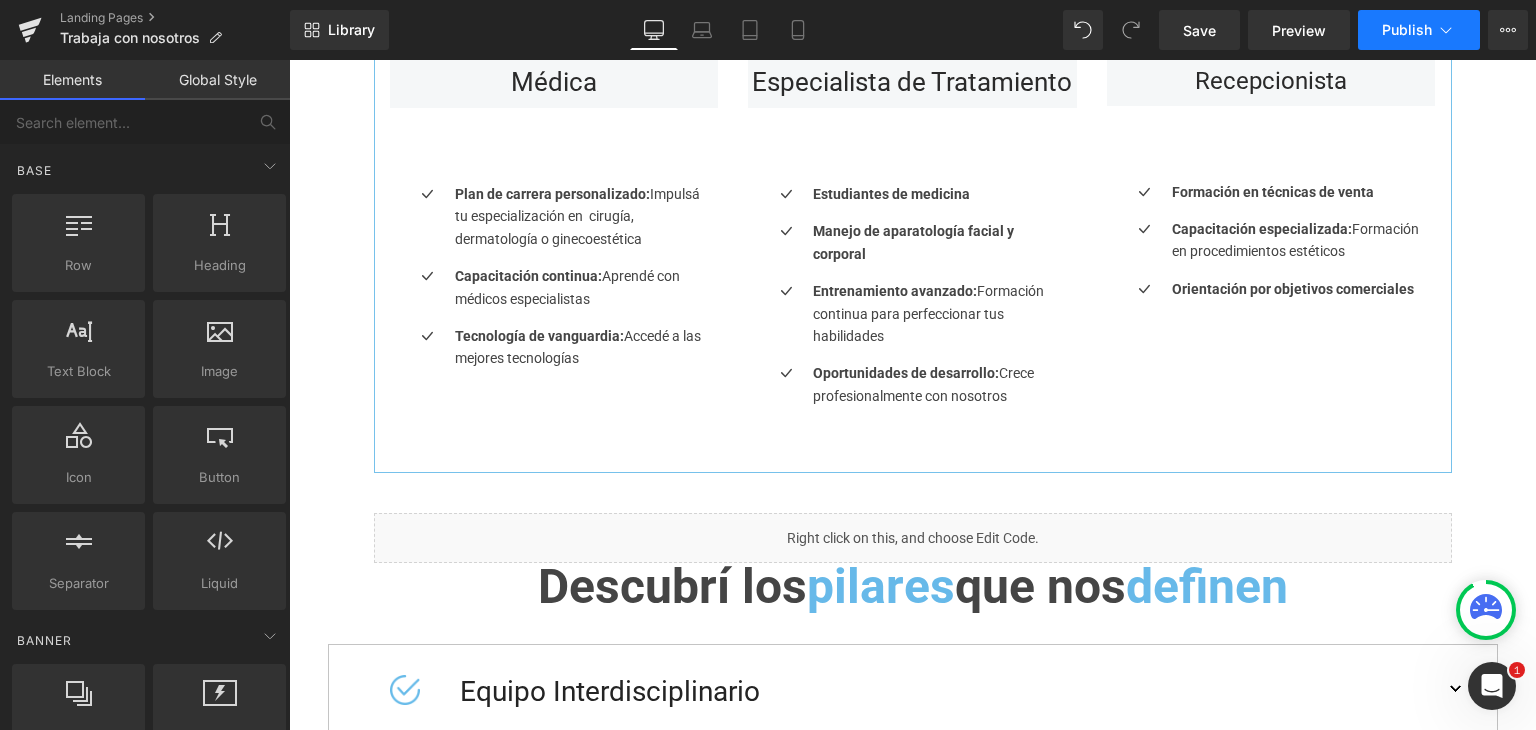 click on "Publish" at bounding box center [1407, 30] 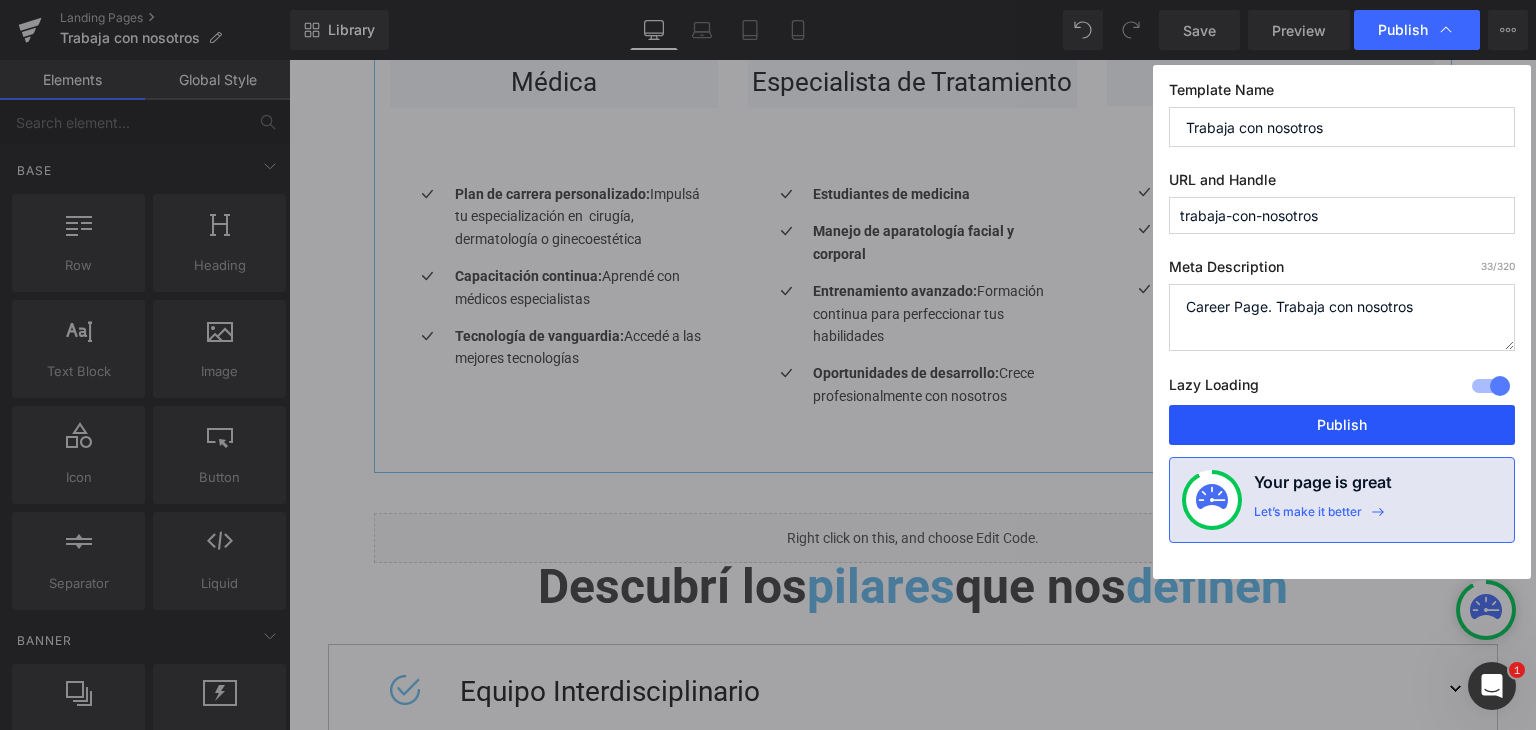click on "Publish" at bounding box center [1342, 425] 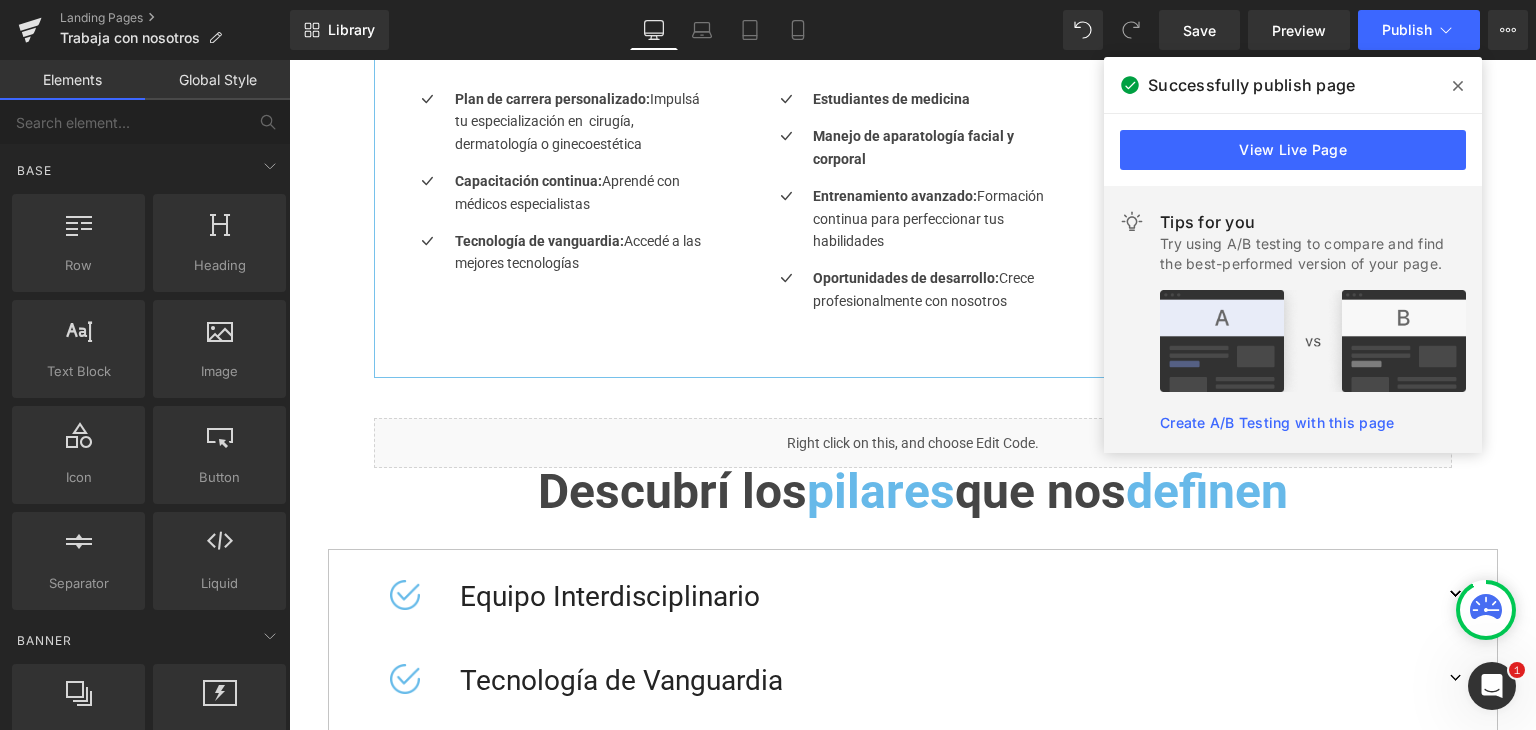 scroll, scrollTop: 1200, scrollLeft: 0, axis: vertical 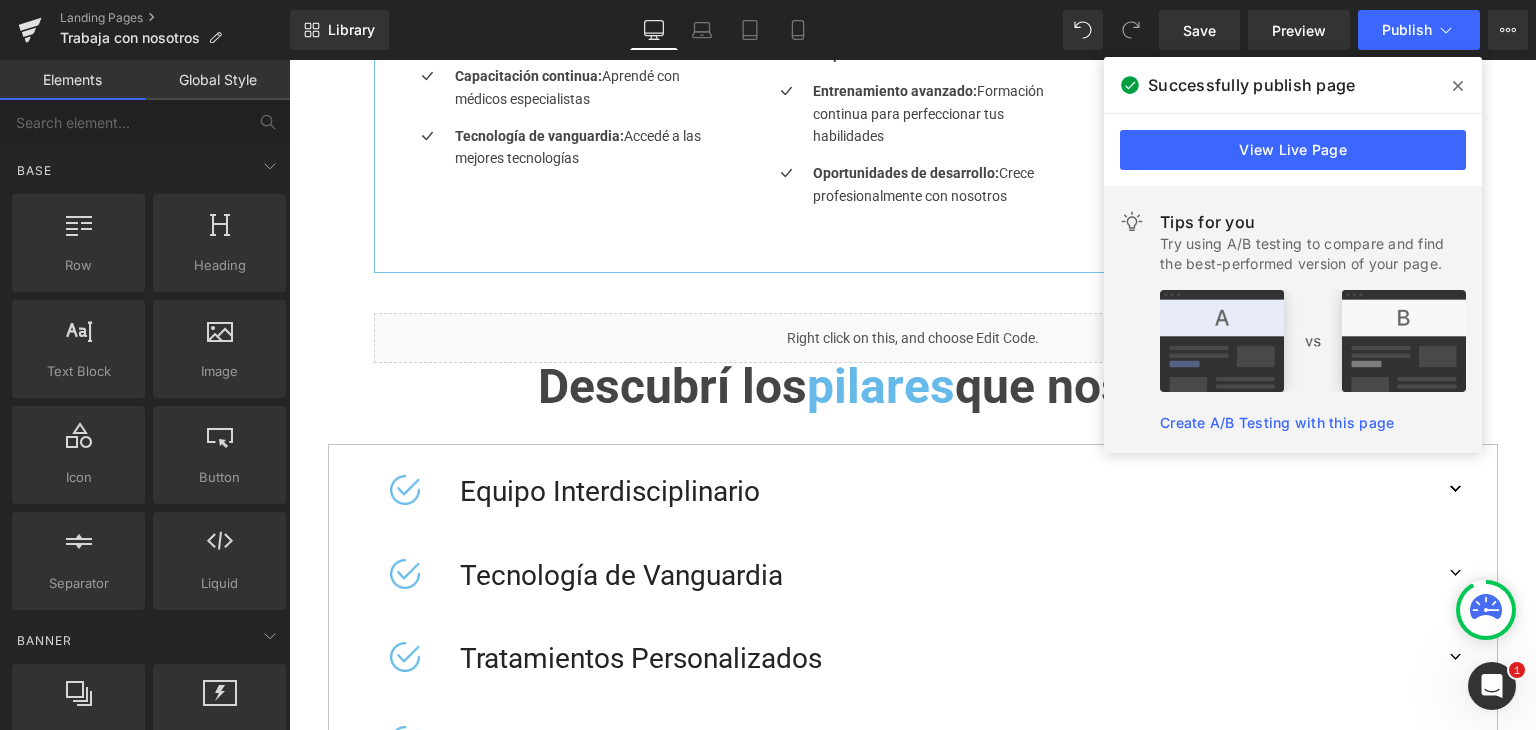 click on "Liquid" at bounding box center [913, 338] 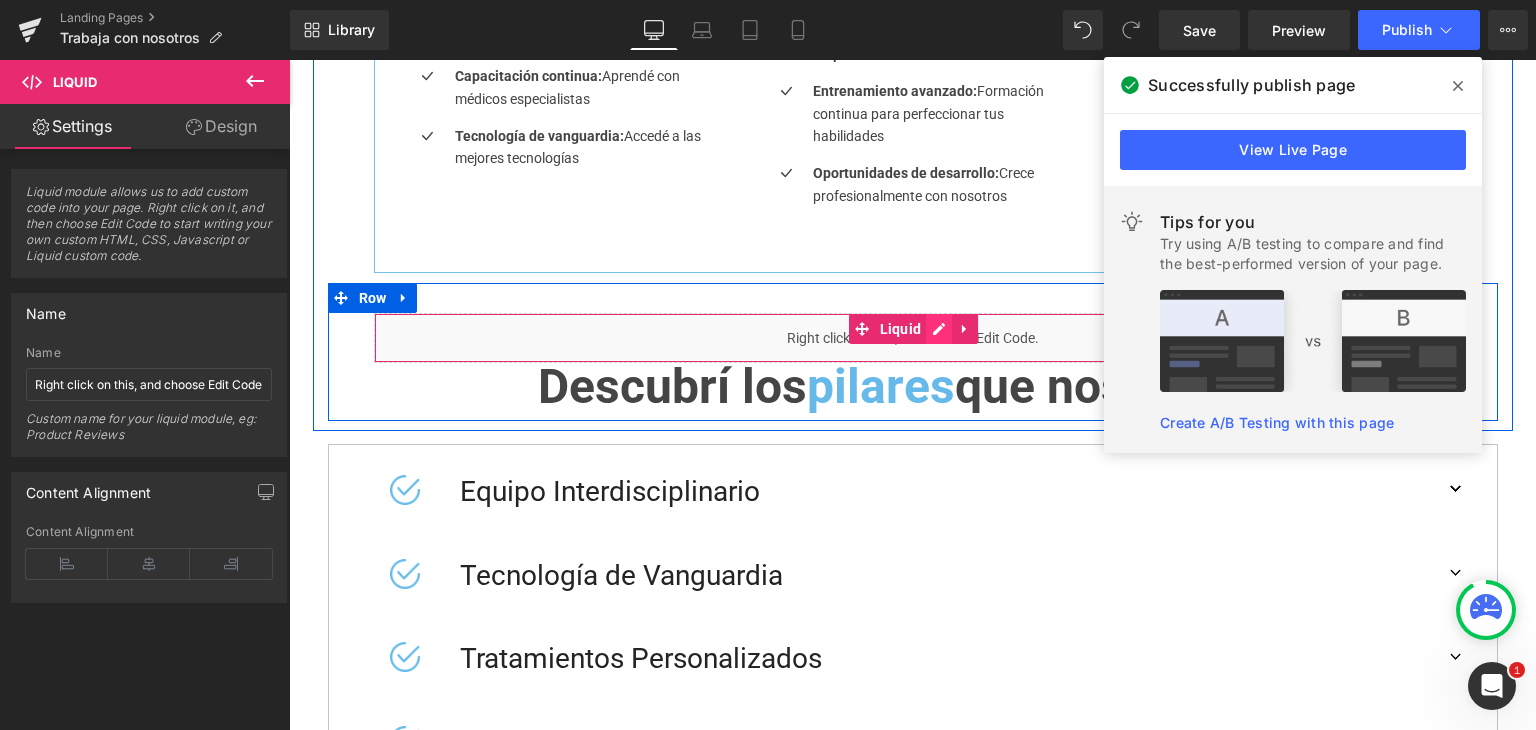click on "Liquid" at bounding box center [913, 338] 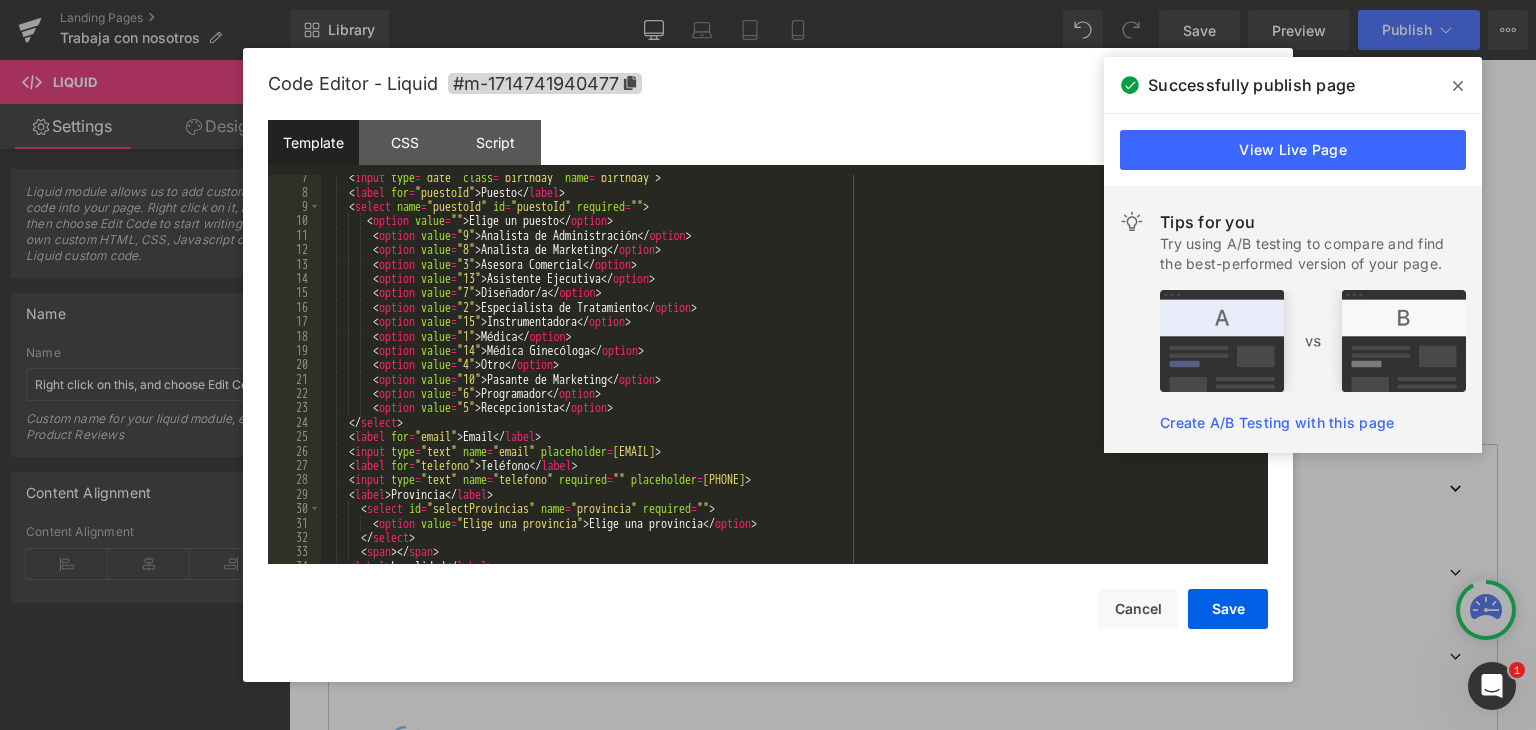 scroll, scrollTop: 0, scrollLeft: 0, axis: both 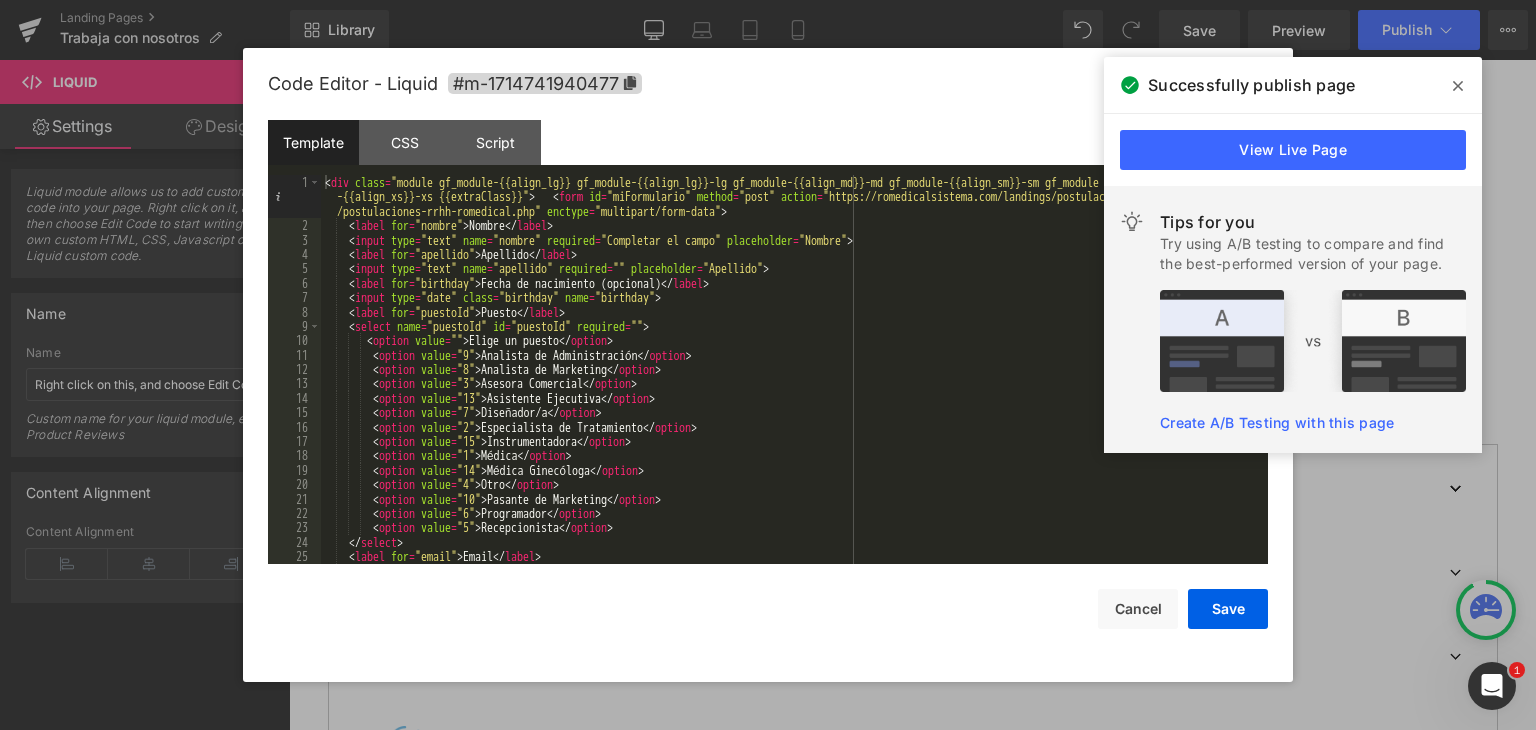 click 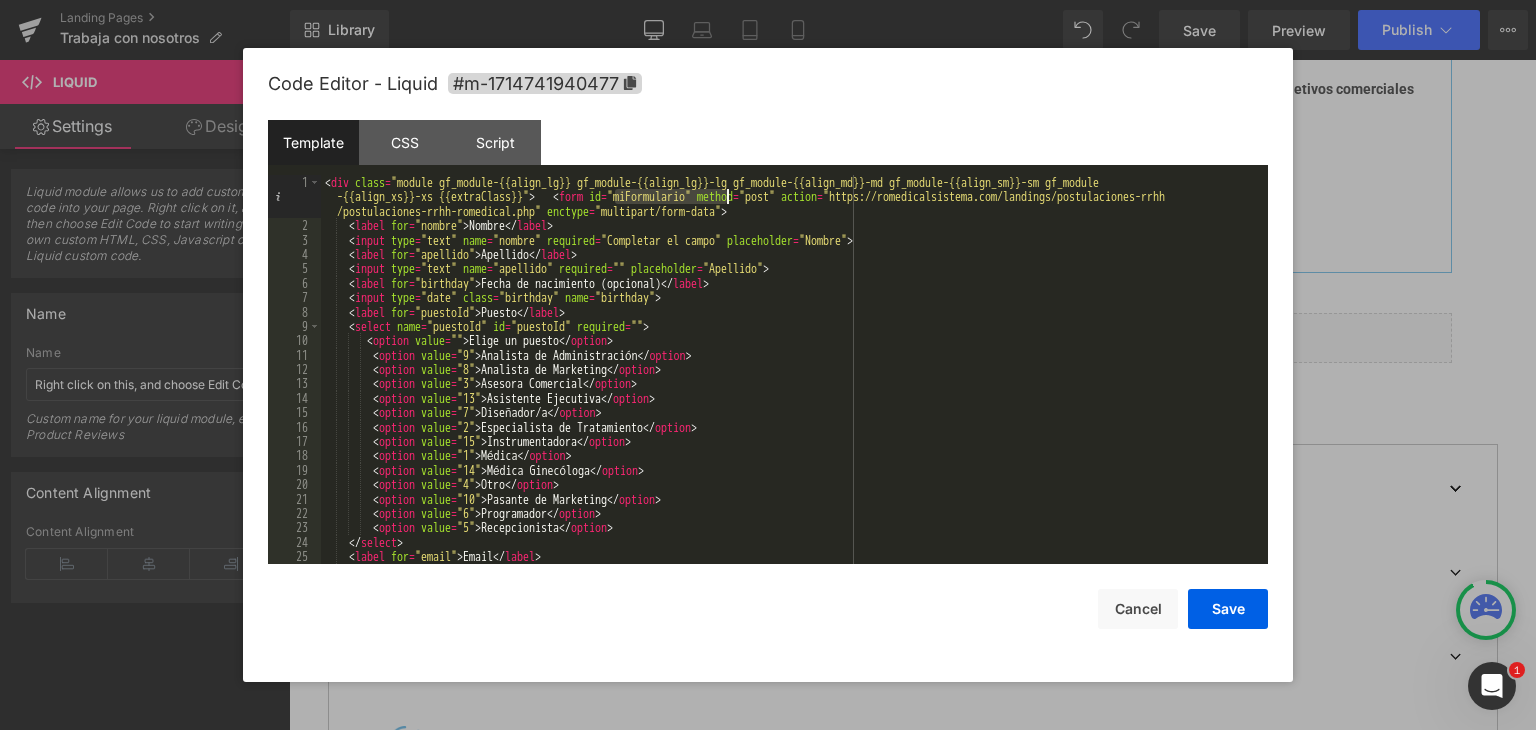 drag, startPoint x: 618, startPoint y: 198, endPoint x: 725, endPoint y: 202, distance: 107.07474 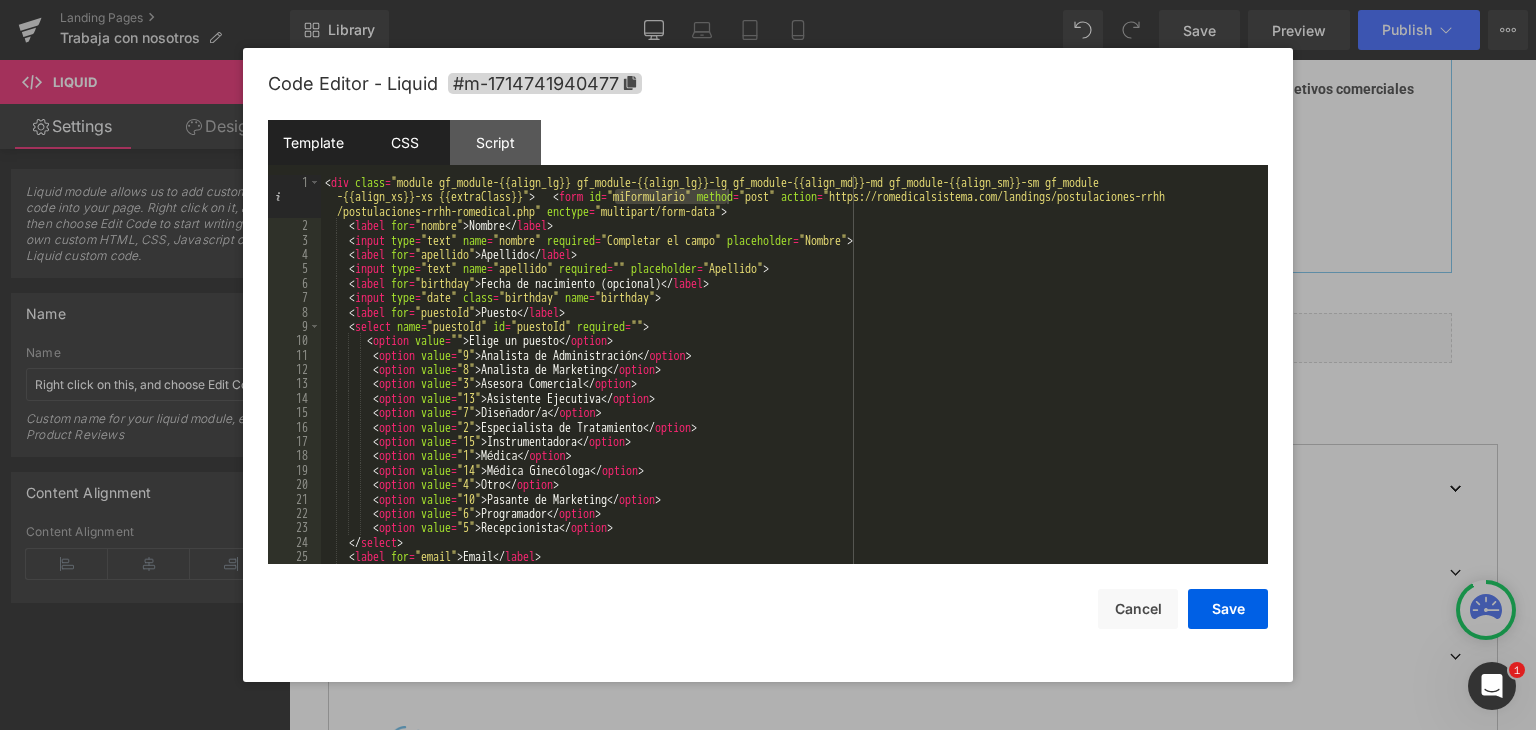 click on "CSS" at bounding box center (404, 142) 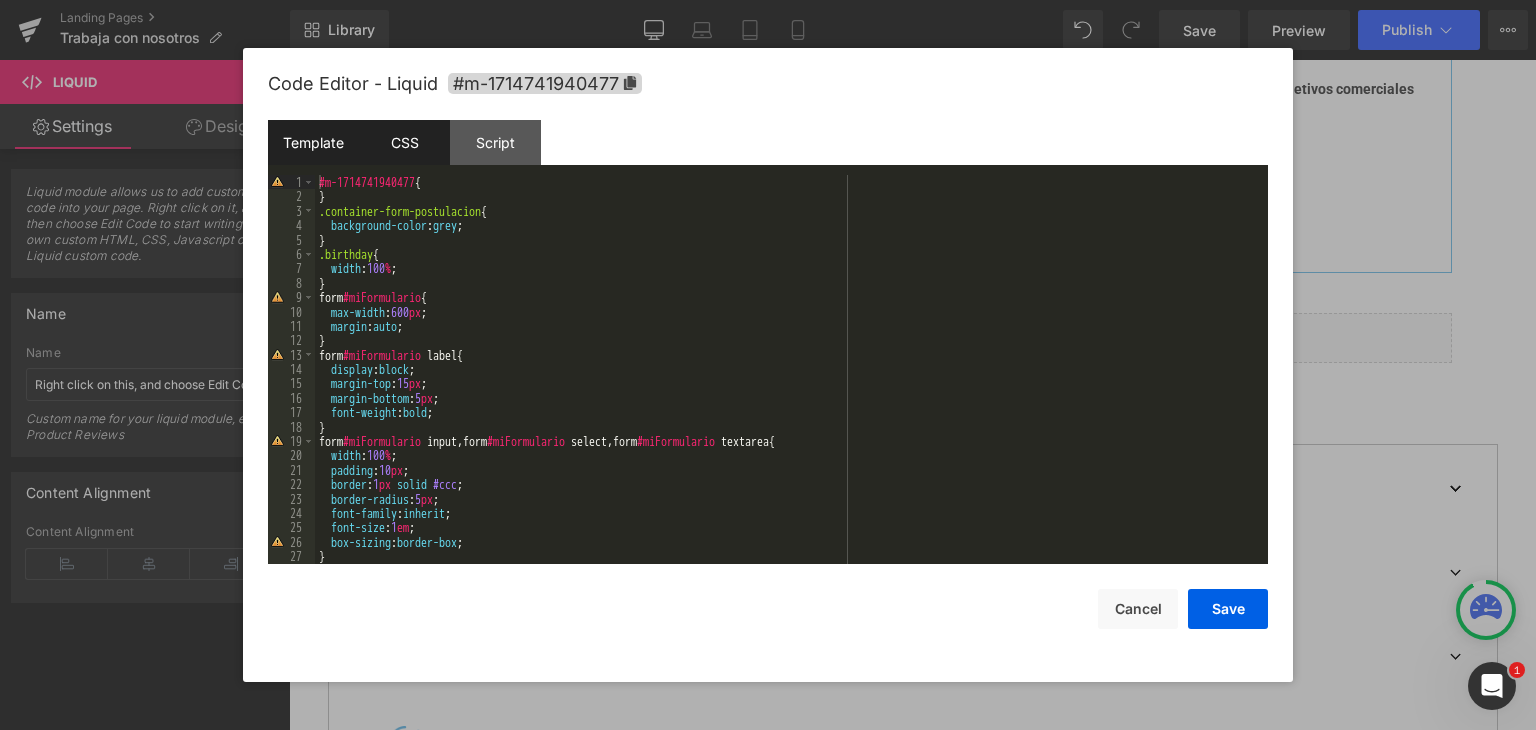 click on "Template" at bounding box center (313, 142) 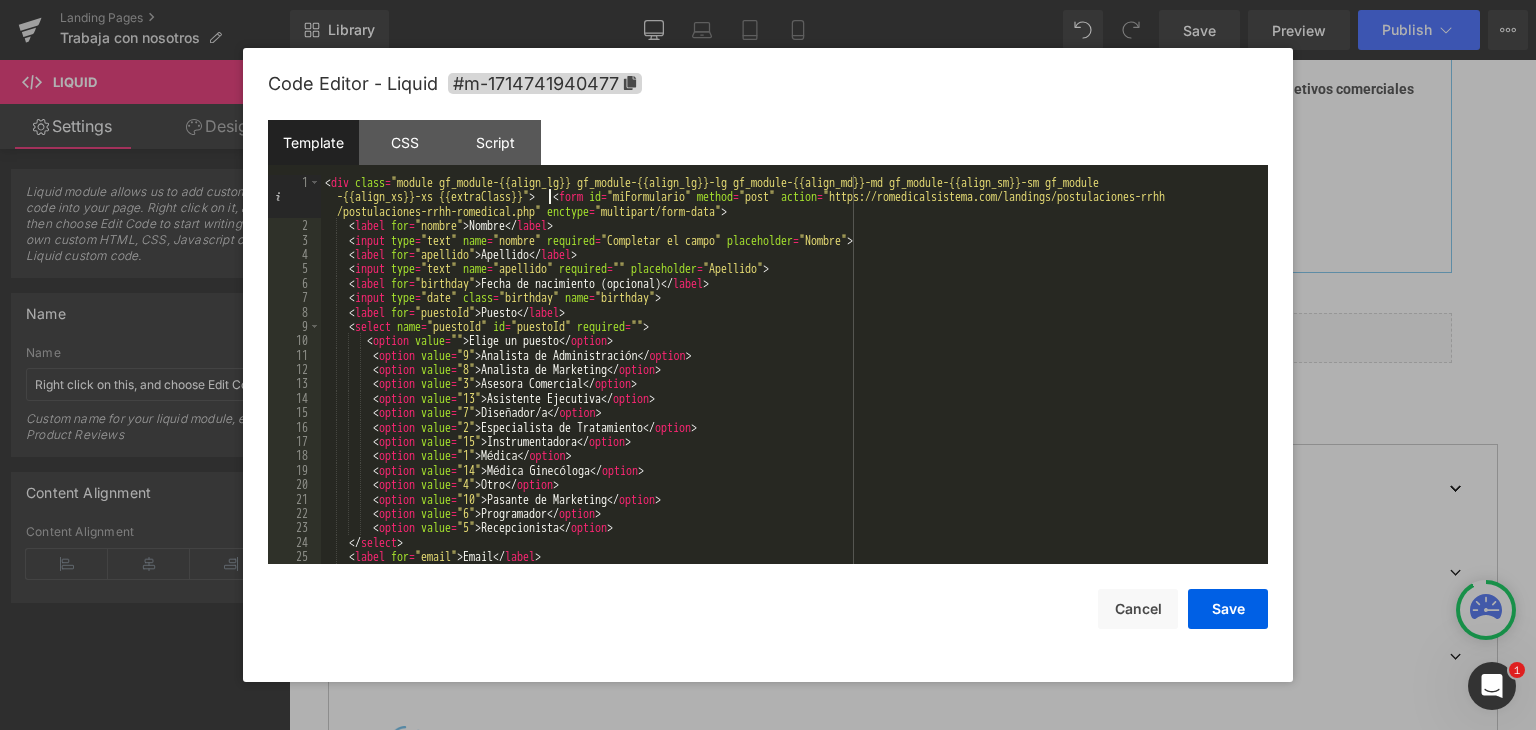 click on "< div   class = "module gf_module-{{align_lg}} gf_module-{{align_lg}}-lg gf_module-{{align_md}}-md gf_module-{{align_sm}}-sm gf_module    -{{align_xs}}-xs {{extraClass}}" >     < form   id = "miFormulario"   method = "post"   action = "https://romedicalsistema.com/landings/postulaciones-rrhh    /postulaciones-rrhh-romedical.php"   enctype = "multipart/form-data" >       < label   for = "nombre" > Nombre </ label >       < input   type = "text"   name = "nombre"   required = "Completar el campo"   placeholder = "Nombre" >       < label   for = "apellido" > Apellido </ label >       < input   type = "text"   name = "apellido"   required = ""   placeholder = "Apellido" >       < label   for = "birthday" > Fecha de nacimiento (opcional) </ label >       < input   type = "date"   class = "birthday"   name = "birthday" >       < label   for = "puestoId" > Puesto </ label >       < select   name = "puestoId"   id = "puestoId"   required = "" >            < option   value = "" > Elige un puesto </ option >" at bounding box center [790, 398] 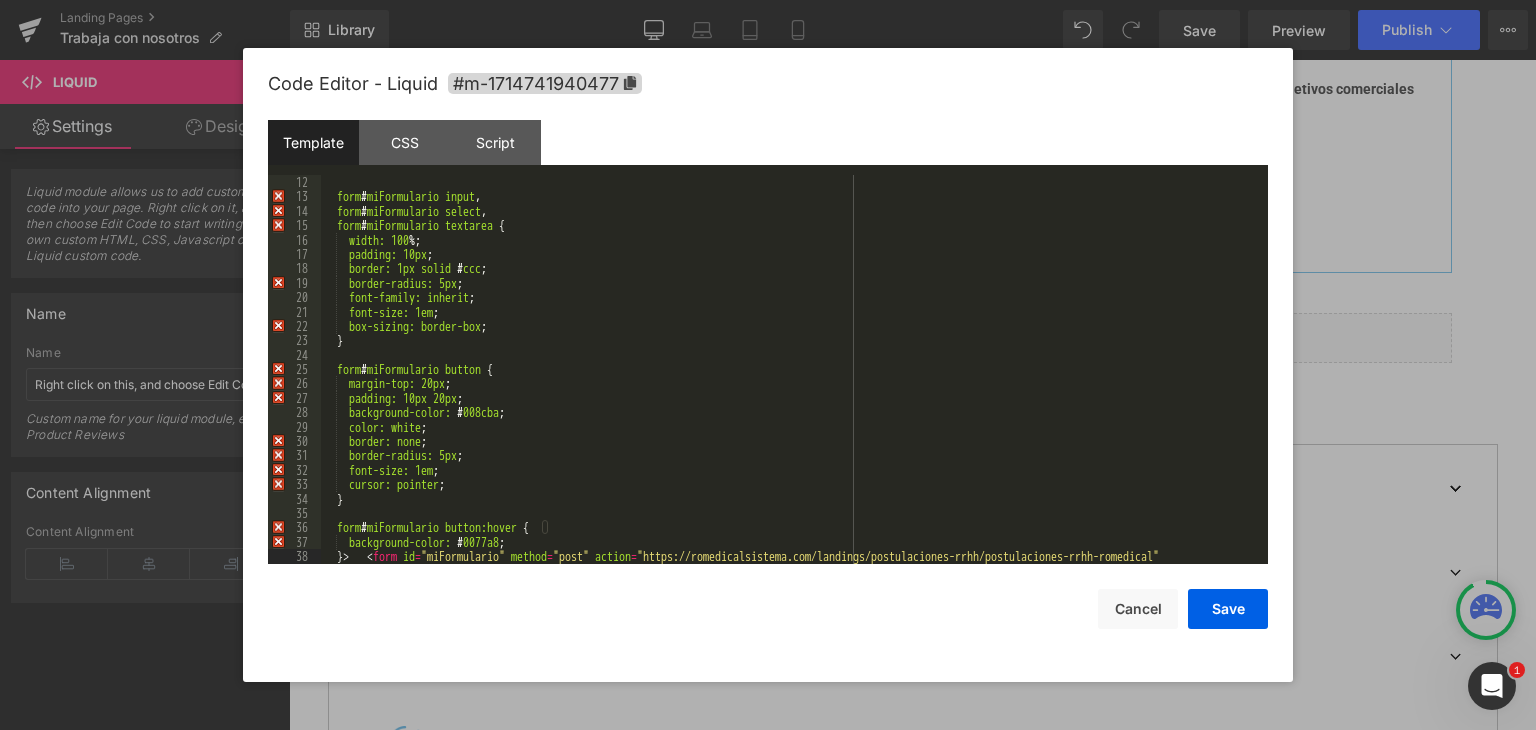 scroll, scrollTop: 0, scrollLeft: 0, axis: both 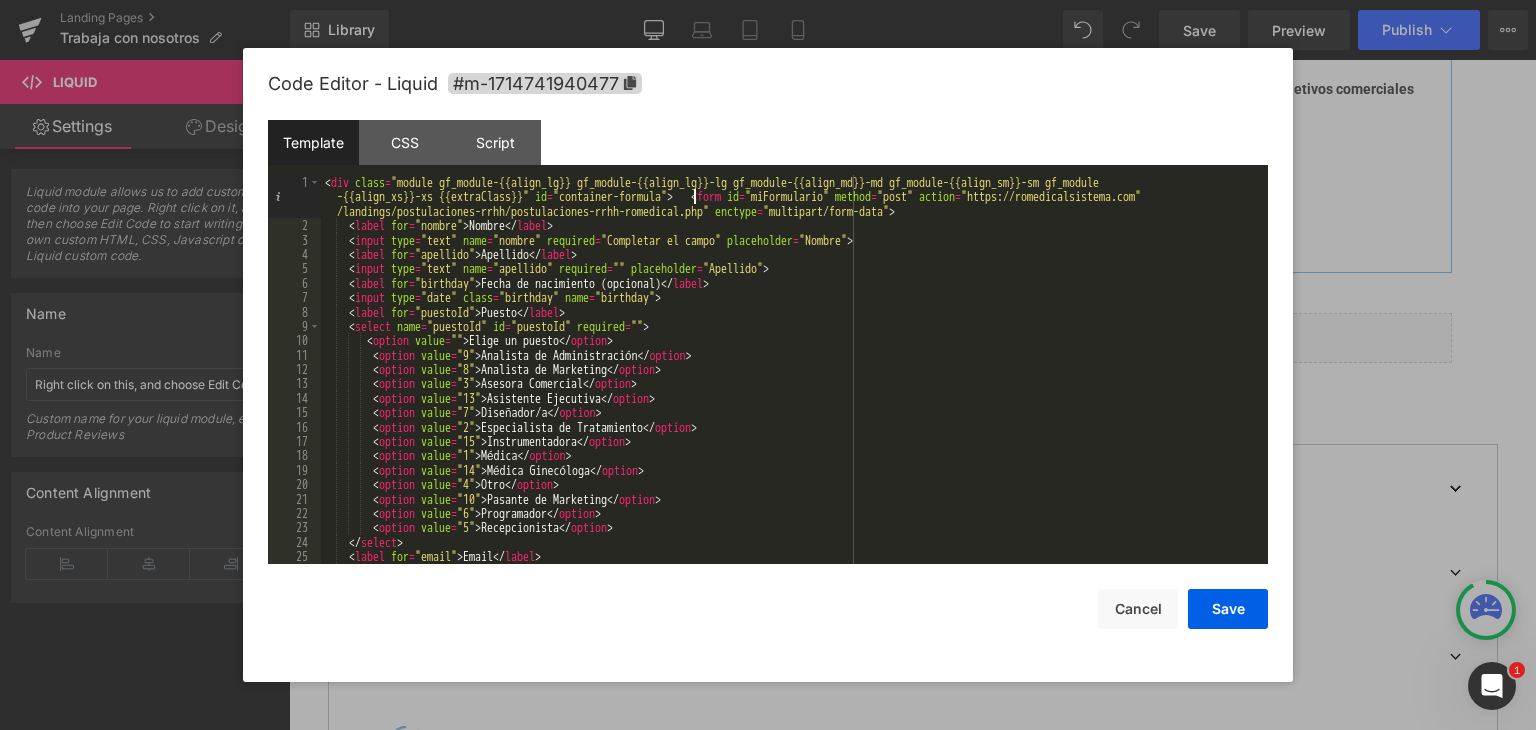 type 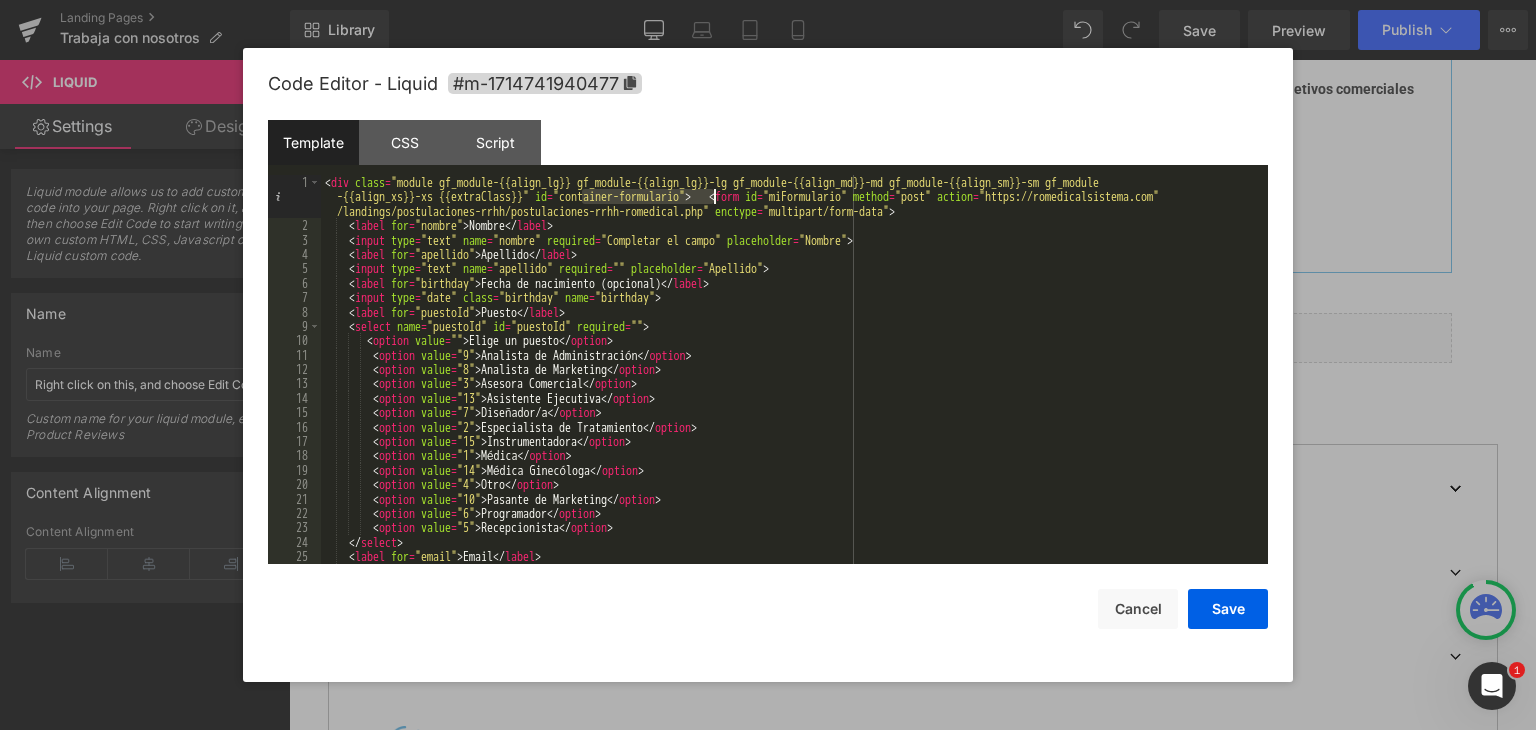 drag, startPoint x: 582, startPoint y: 191, endPoint x: 715, endPoint y: 197, distance: 133.13527 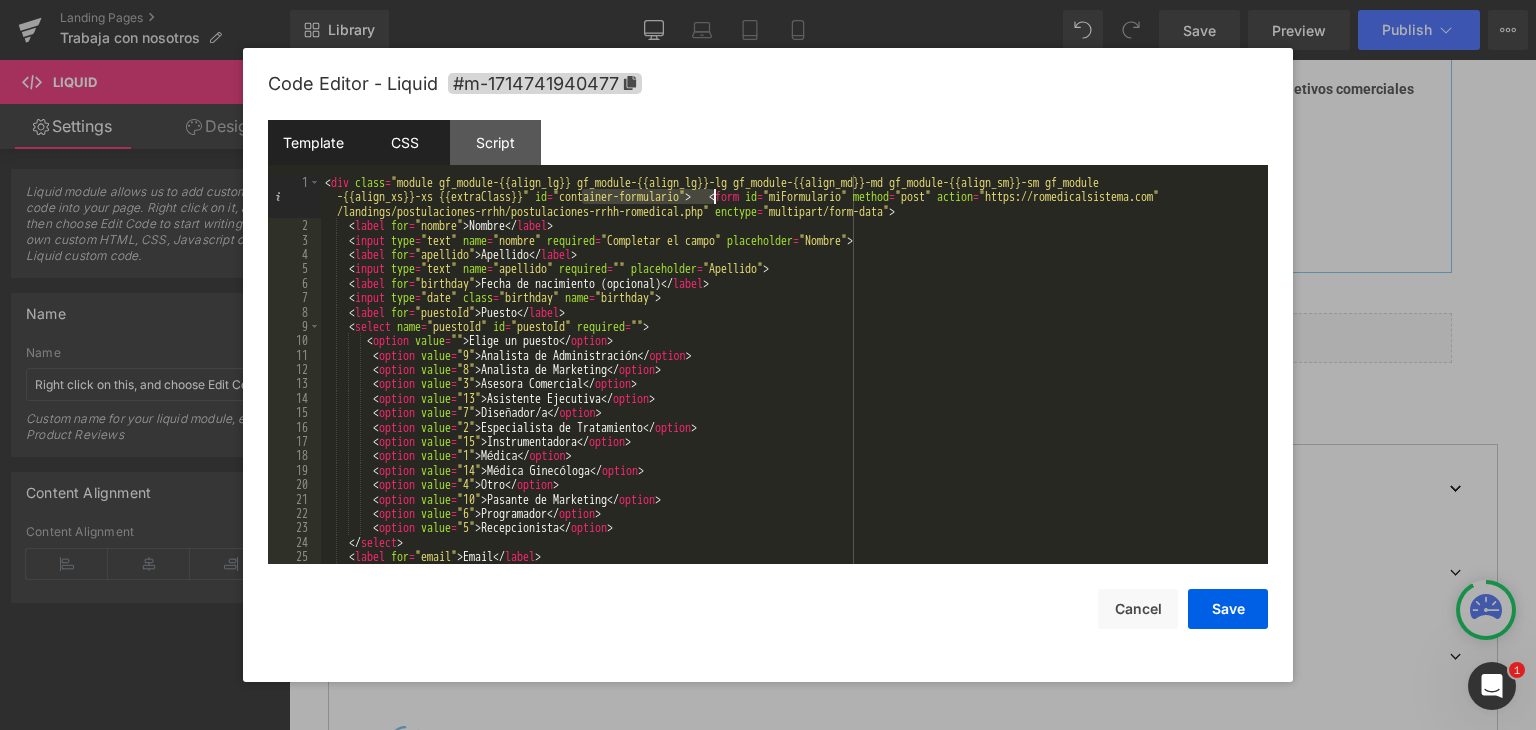 click on "CSS" at bounding box center (404, 142) 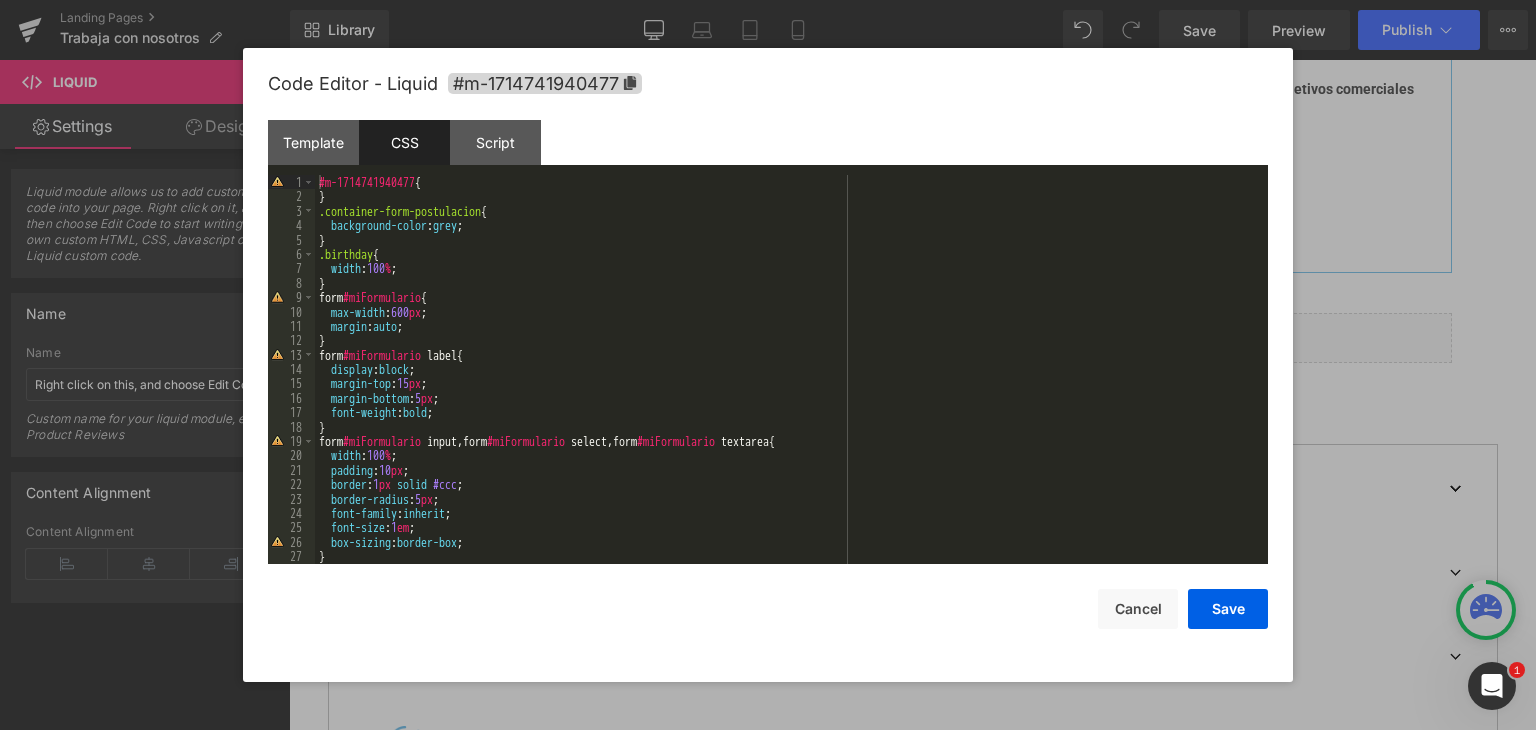 click on "#m-1714741940477 { } .container-form-postulacion {    background-color :  grey ; } .birthday {    width : 100 % ; } form #miFormulario {    max-width :  600 px ;    margin :  auto ; } form #miFormulario   label {    display :  block ;    margin-top :  15 px ;    margin-bottom :  5 px ;    font-weight :  bold ; } form #miFormulario   input ,  form #miFormulario   select ,  form #miFormulario   textarea {    width :  100 % ;    padding :  10 px ;    border :  1 px   solid   #ccc ;    border-radius :  5 px ;    font-family :  inherit ;    font-size :  1 em ;    box-sizing :  border-box ; } form #miFormulario   button {" at bounding box center (787, 384) 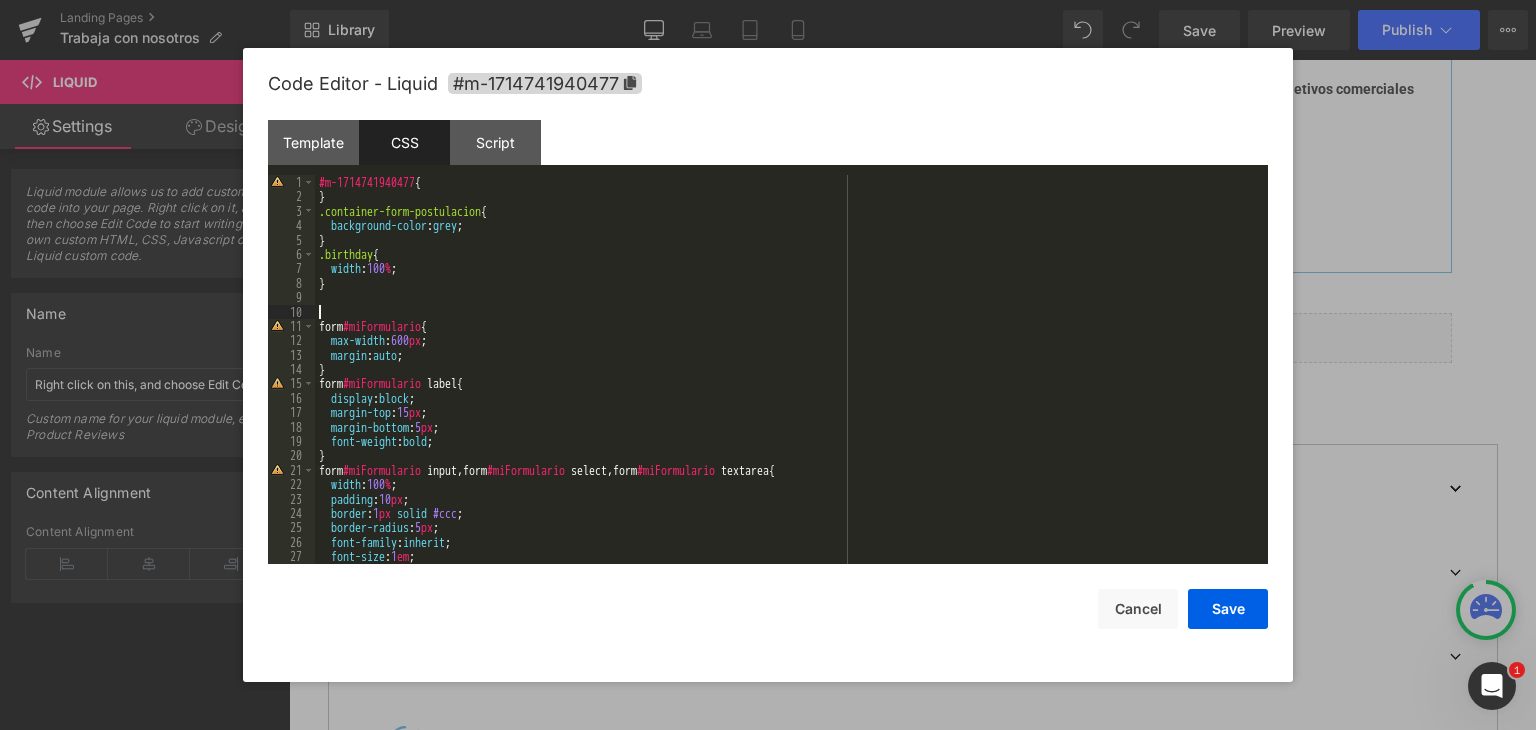 paste 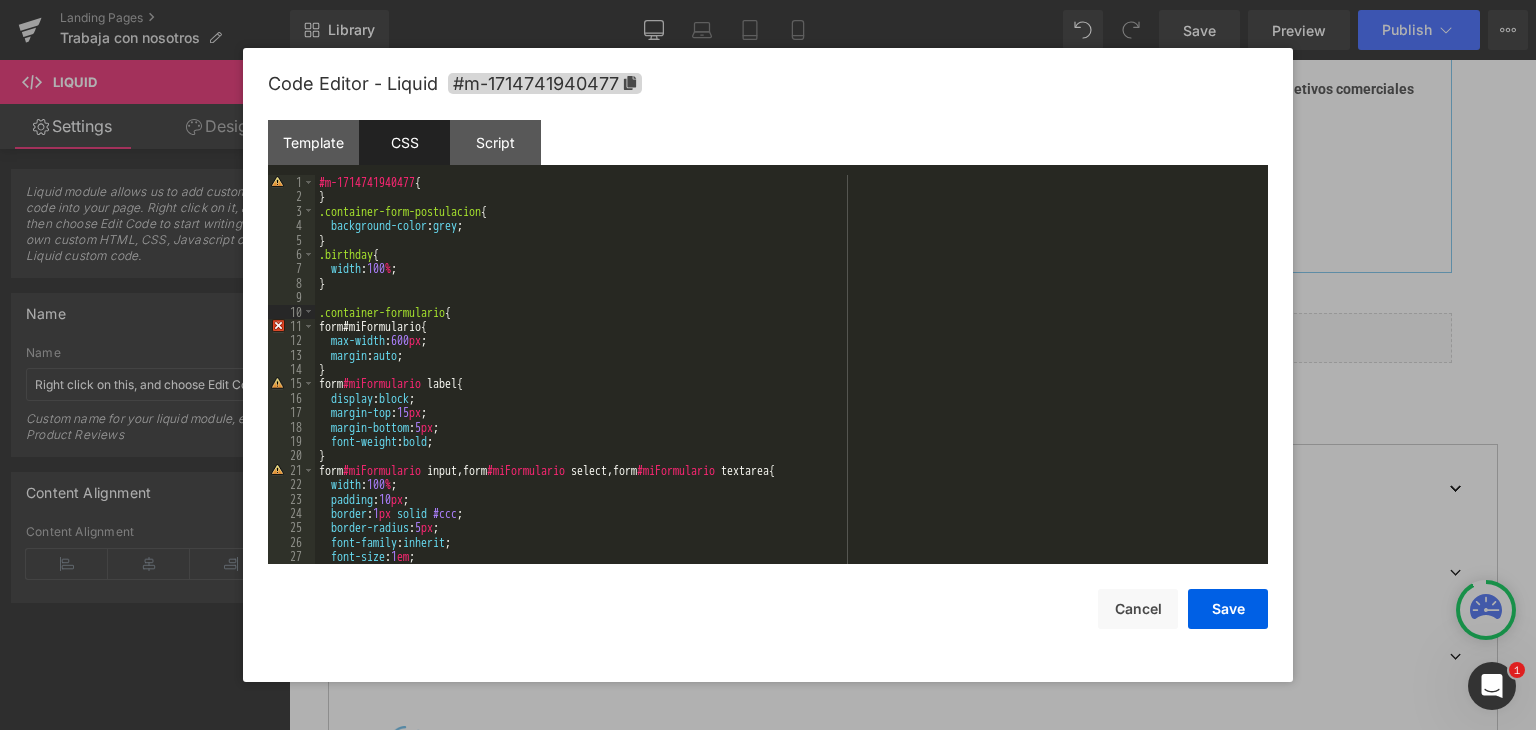 click on "1 2 3 4 5 6 7 8 9 10 11 12 13 14 15 16 17 18 19 20 21 22 23 24 25 26 27 28 #m-1714741940477 { } .container-form-postulacion {    background-color :  grey ; } .birthday {    width : 100 % ; } .container-formulario { form#miFormulario{    max-width :  600 px ;    margin :  auto ; } form #miFormulario   label {    display :  block ;    margin-top :  15 px ;    margin-bottom :  5 px ;    font-weight :  bold ; } form #miFormulario   input ,  form #miFormulario   select ,  form #miFormulario   textarea {    width :  100 % ;    padding :  10 px ;    border :  1 px   solid   #ccc ;    border-radius :  5 px ;    font-family :  inherit ;    font-size :  1 em ;    box-sizing :  border-box ;" at bounding box center (787, 384) 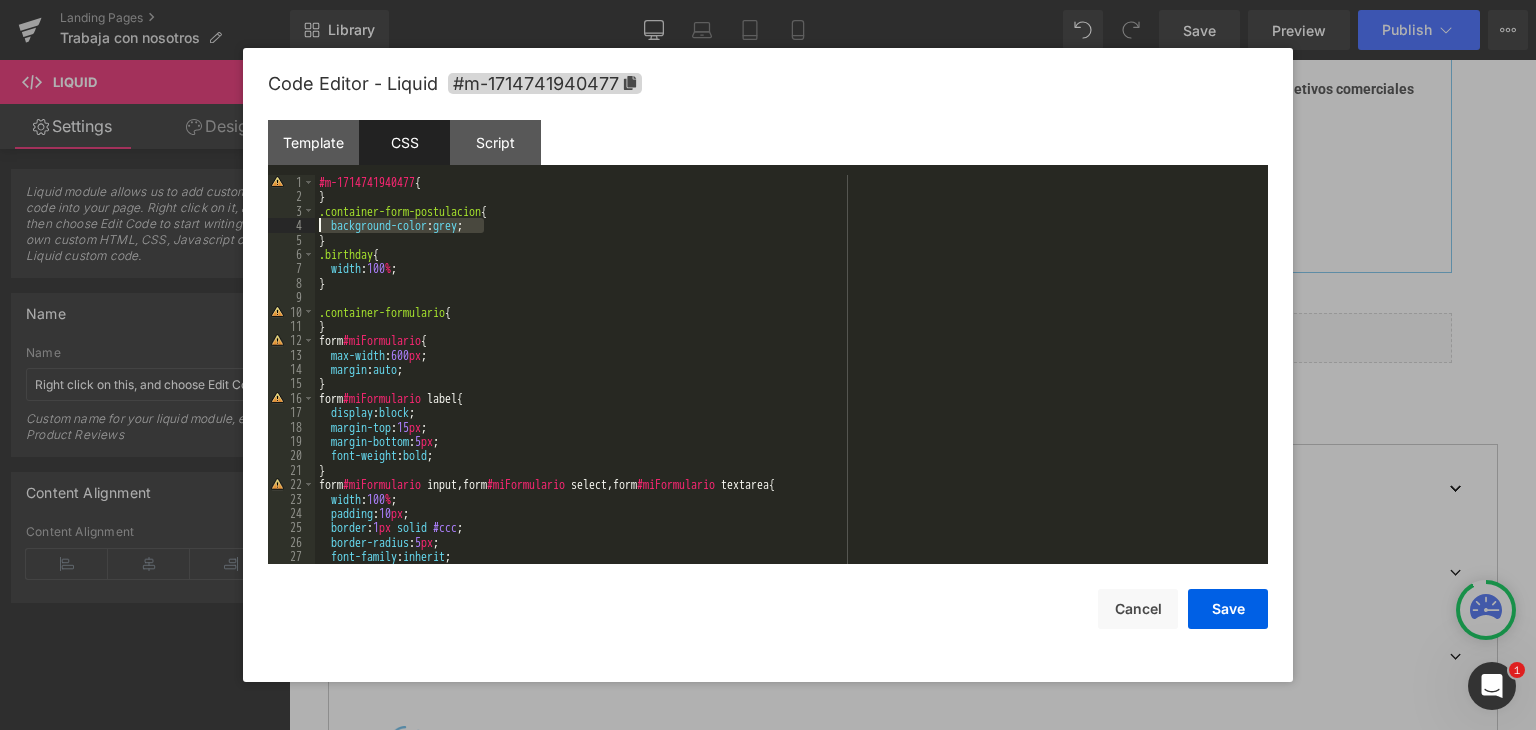 drag, startPoint x: 514, startPoint y: 225, endPoint x: 309, endPoint y: 221, distance: 205.03902 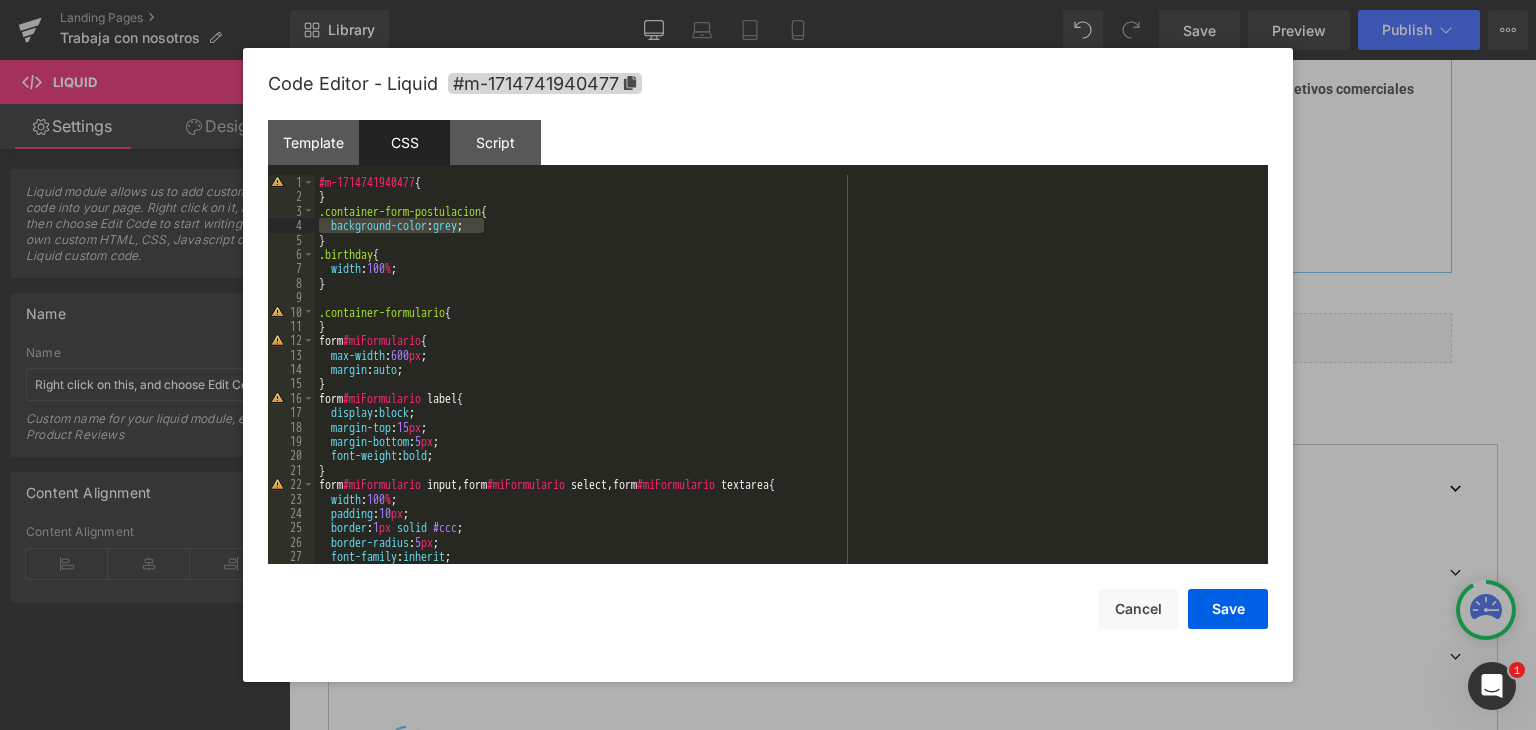 click on "1 2 3 4 5 6 7 8 9 10 11 12 13 14 15 16 17 18 19 20 21 22 23 24 25 26 27 28 #m-1714741940477 { } .container-form-postulacion {    background-color :  grey ; } .birthday {    width : 100 % ; } form #miFormulario {    max-width :  600 px ;    margin :  auto ; } form #miFormulario   label {    display :  block ;    margin-top :  15 px ;    margin-bottom :  5 px ;    font-weight :  bold ; } form #miFormulario   input ,  form #miFormulario   select ,  form #miFormulario   textarea {    width :  100 % ;    padding :  10 px ;    border :  1 px   solid   #ccc ;    border-radius :  5 px ;    font-family :  inherit ;    font-size :  1 em ;" at bounding box center [787, 384] 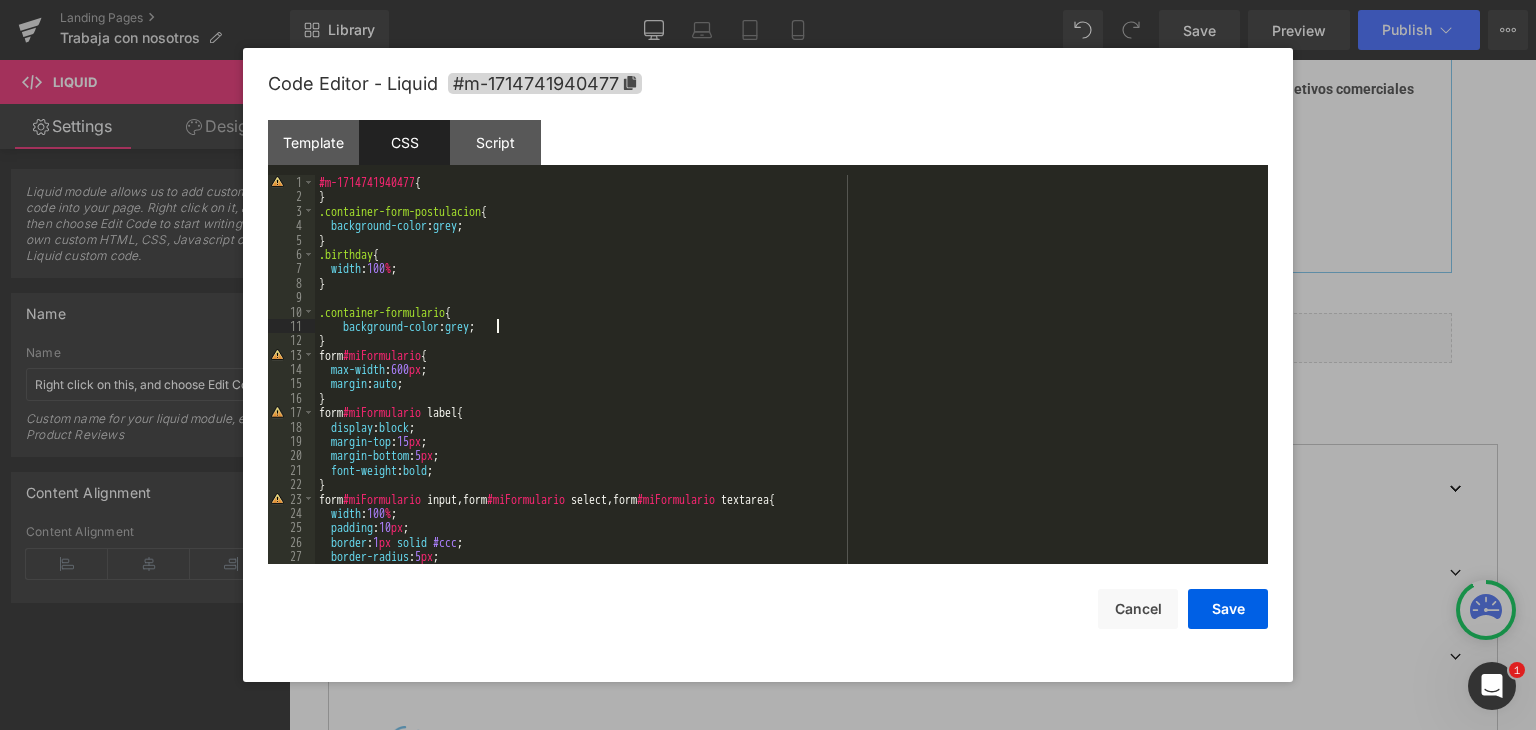 click on "#m-1714741940477 { } .container-form-postulacion {    background-color :  grey ; } .birthday {    width : 100 % ; } .container-formulario {      background-color :  grey ; } form #miFormulario {    max-width :  600 px ;    margin :  auto ; } form #miFormulario   label {    display :  block ;    margin-top :  15 px ;    margin-bottom :  5 px ;    font-weight :  bold ; } form #miFormulario   input ,  form #miFormulario   select ,  form #miFormulario   textarea {    width :  100 % ;    padding :  10 px ;    border :  1 px   solid   #ccc ;    border-radius :  5 px ;    font-family :  inherit ;" at bounding box center (787, 384) 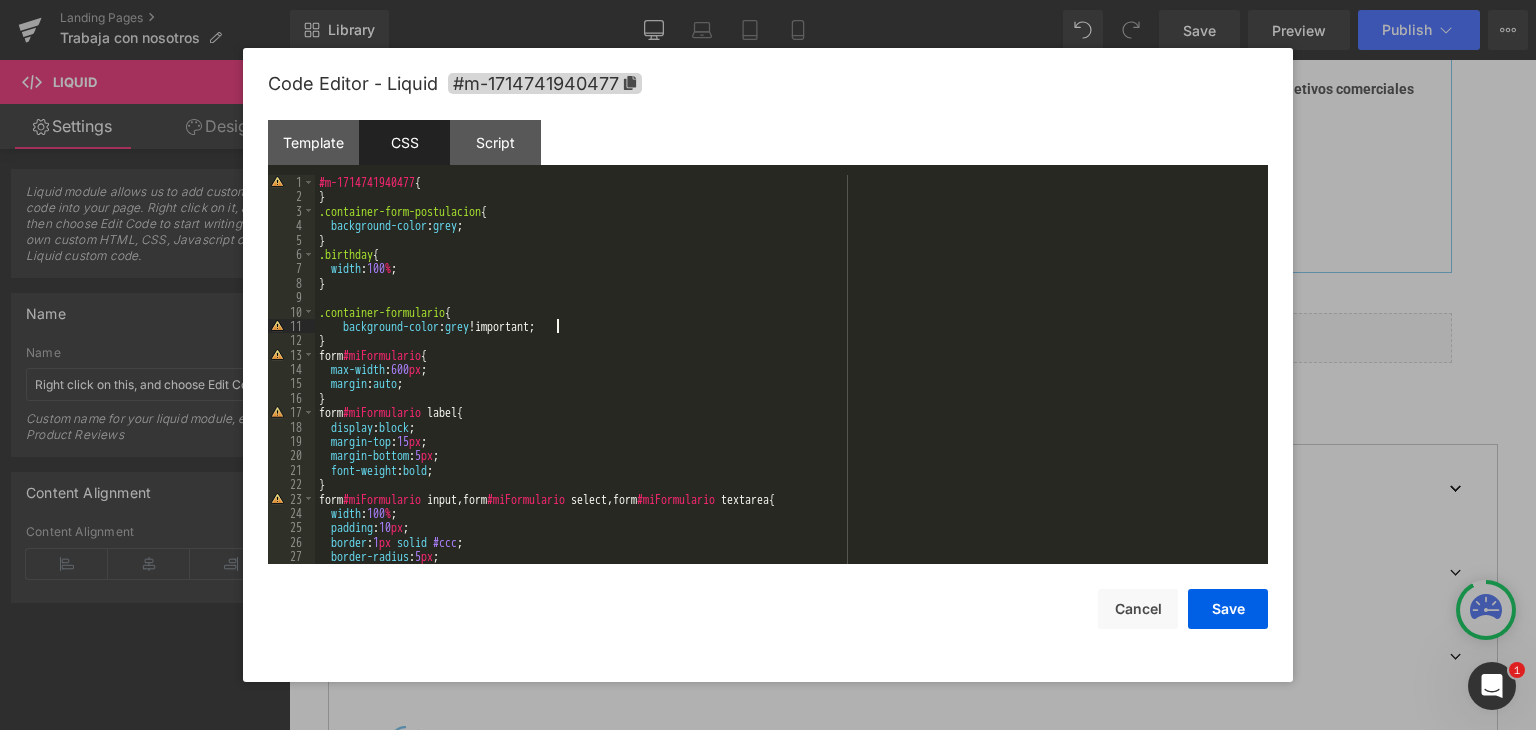 click on "1 2 3 4 5 6 7 8 9 10 11 12 13 14 15 16 17 18 19 20 21 22 23 24 25 26 27 28 #m-1714741940477 { } .container-form-postulacion {    background-color :  grey ; } .birthday {    width : 100 % ; } .container-formulario {      background-color :  grey !important; } form #miFormulario {    max-width :  600 px ;    margin :  auto ; } form #miFormulario   label {    display :  block ;    margin-top :  15 px ;    margin-bottom :  5 px ;    font-weight :  bold ; } form #miFormulario   input ,  form #miFormulario   select ,  form #miFormulario   textarea {    width :  100 % ;    padding :  10 px ;    border :  1 px   solid   #ccc ;    border-radius :  5 px ;    font-family :  inherit ;" at bounding box center [787, 384] 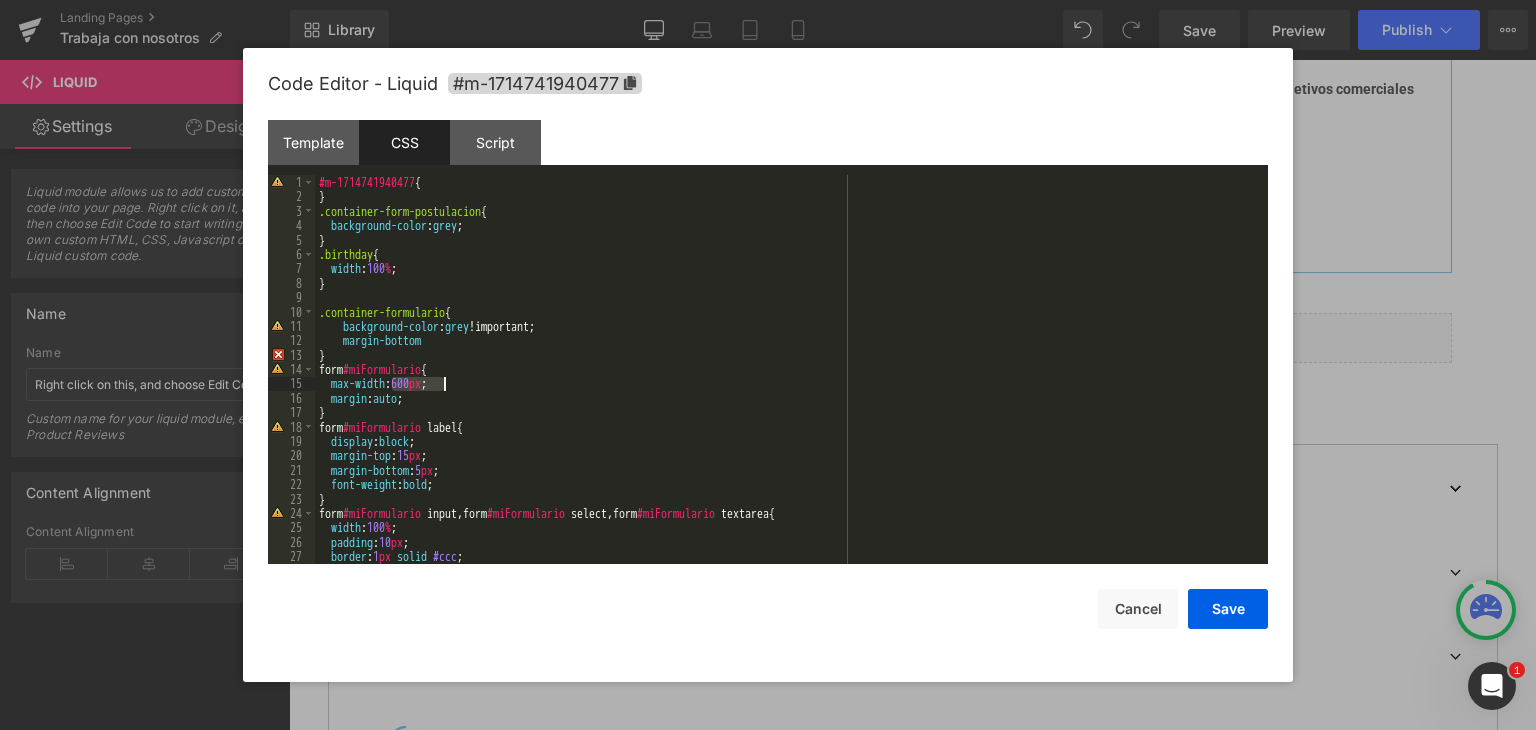 drag, startPoint x: 392, startPoint y: 381, endPoint x: 495, endPoint y: 383, distance: 103.01942 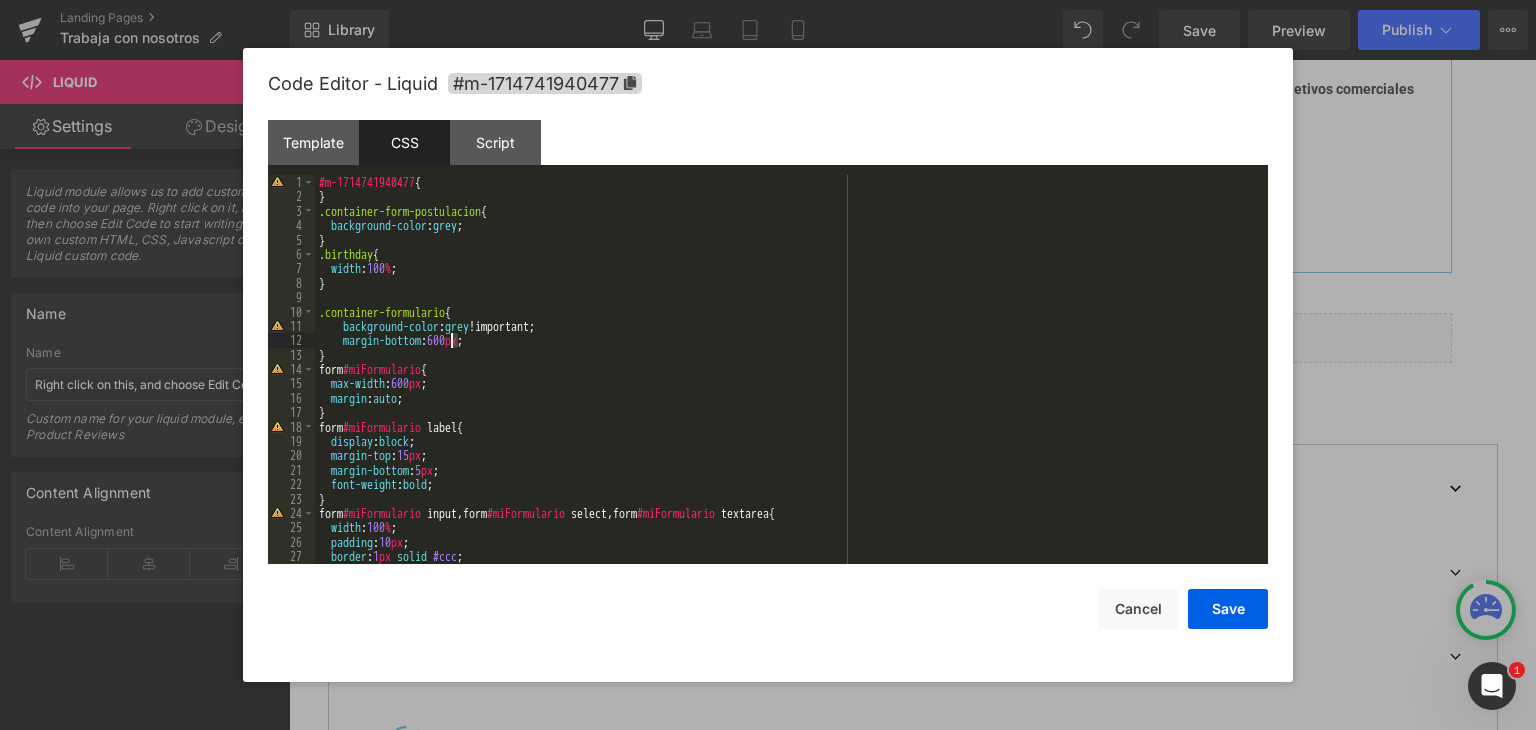 click on "1 2 3 4 5 6 7 8 9 10 11 12 13 14 15 16 17 18 19 20 21 22 23 24 25 26 27 28 #m-1714741940477 { } .container-form-postulacion {    background-color :  grey ; } .birthday {    width : 100 % ; } .container-formulario {      background-color :  grey !important;      margin-bottom  :  600 px ; } form #miFormulario {    max-width :  600 px ;    margin :  auto ; } form #miFormulario   label {    display :  block ;    margin-top :  15 px ;    margin-bottom :  5 px ;    font-weight :  bold ; } form #miFormulario   input ,  form #miFormulario   select ,  form #miFormulario   textarea {    width :  100 % ;    padding :  10 px ;    border :  1 px   solid   #ccc ;    border-radius :  5 px ;" at bounding box center (787, 384) 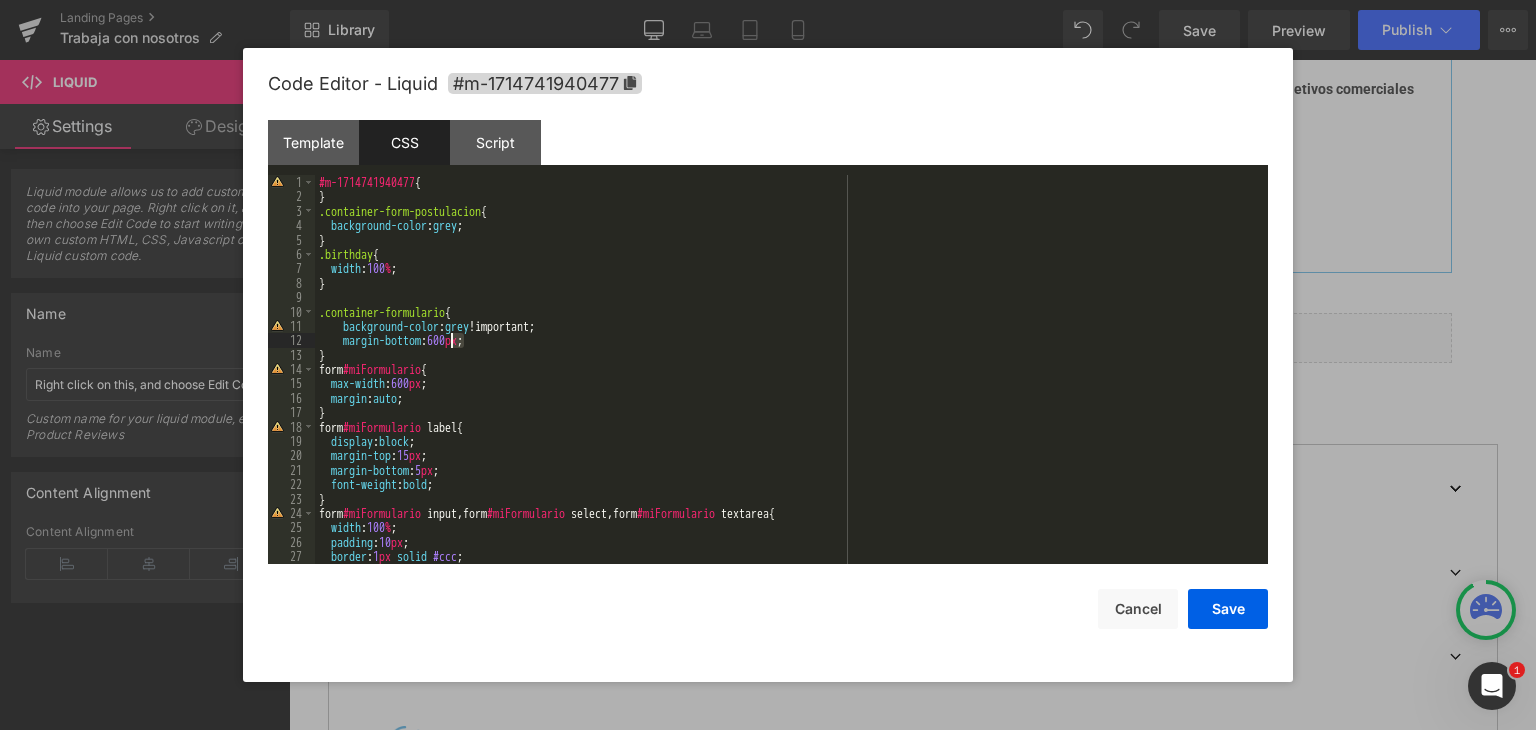 click on "1 2 3 4 5 6 7 8 9 10 11 12 13 14 15 16 17 18 19 20 21 22 23 24 25 26 27 28 #m-1714741940477 { } .container-form-postulacion {    background-color :  grey ; } .birthday {    width : 100 % ; } .container-formulario {      background-color :  grey !important;      margin-bottom  :  600 px ; } form #miFormulario {    max-width :  600 px ;    margin :  auto ; } form #miFormulario   label {    display :  block ;    margin-top :  15 px ;    margin-bottom :  5 px ;    font-weight :  bold ; } form #miFormulario   input ,  form #miFormulario   select ,  form #miFormulario   textarea {    width :  100 % ;    padding :  10 px ;    border :  1 px   solid   #ccc ;    border-radius :  5 px ;" at bounding box center [787, 384] 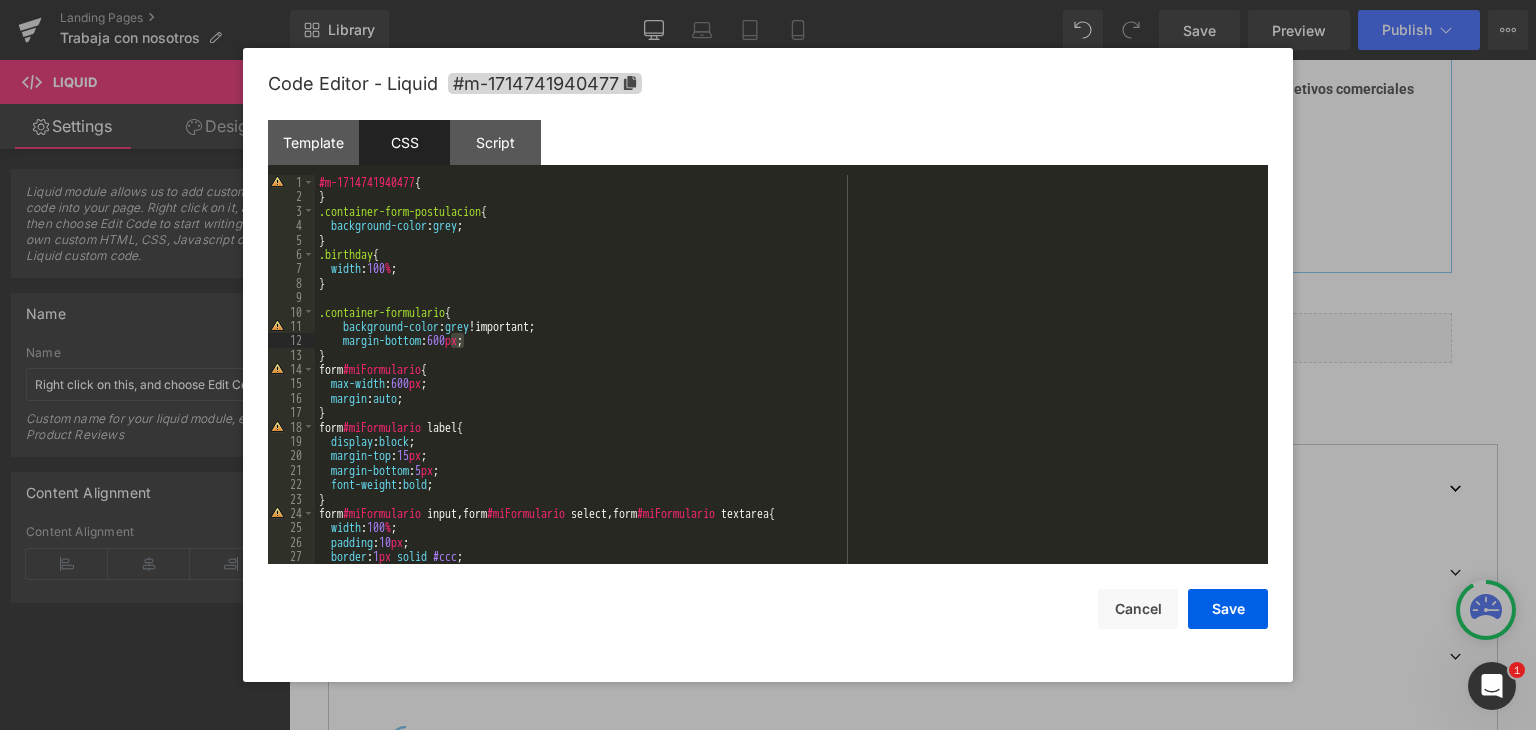 type 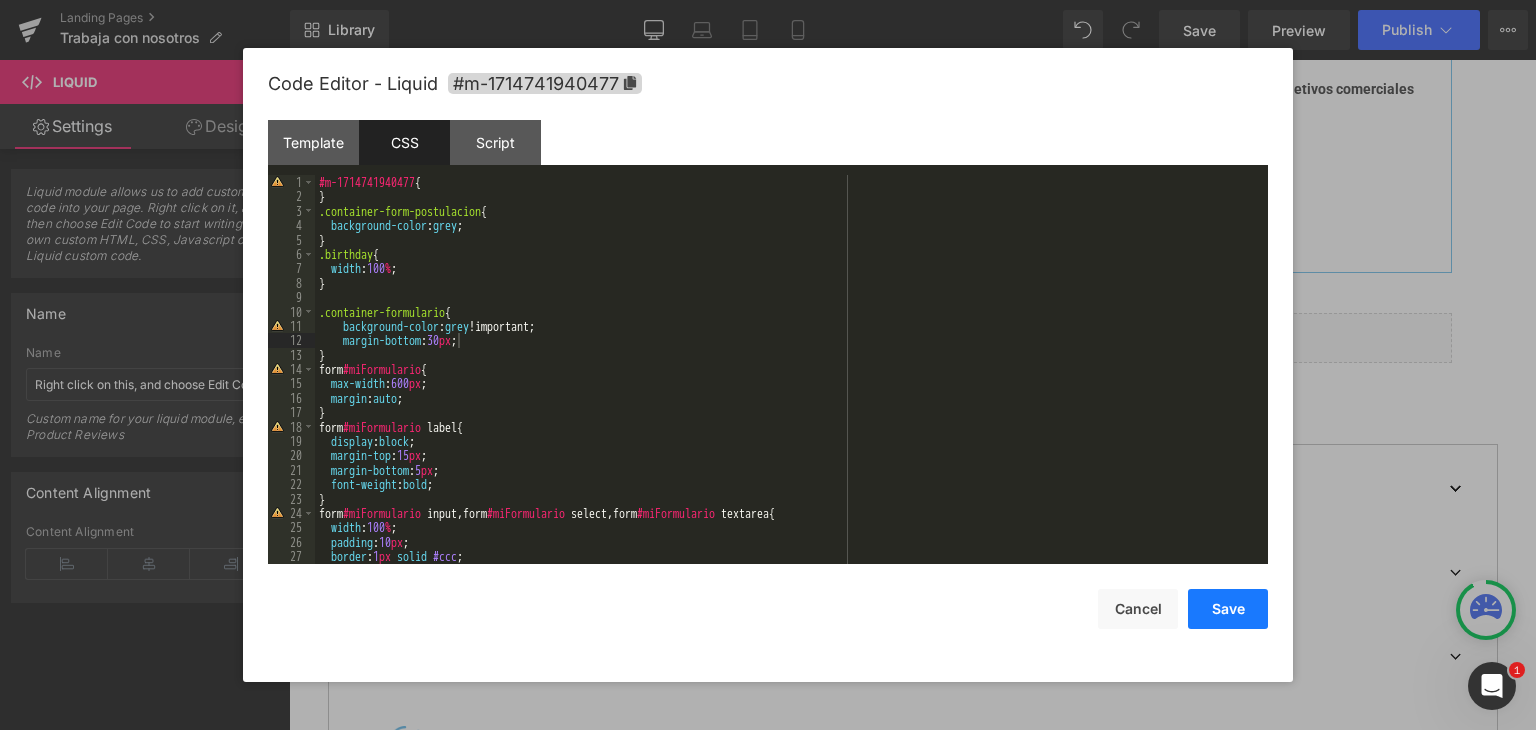 click on "Save" at bounding box center [1228, 609] 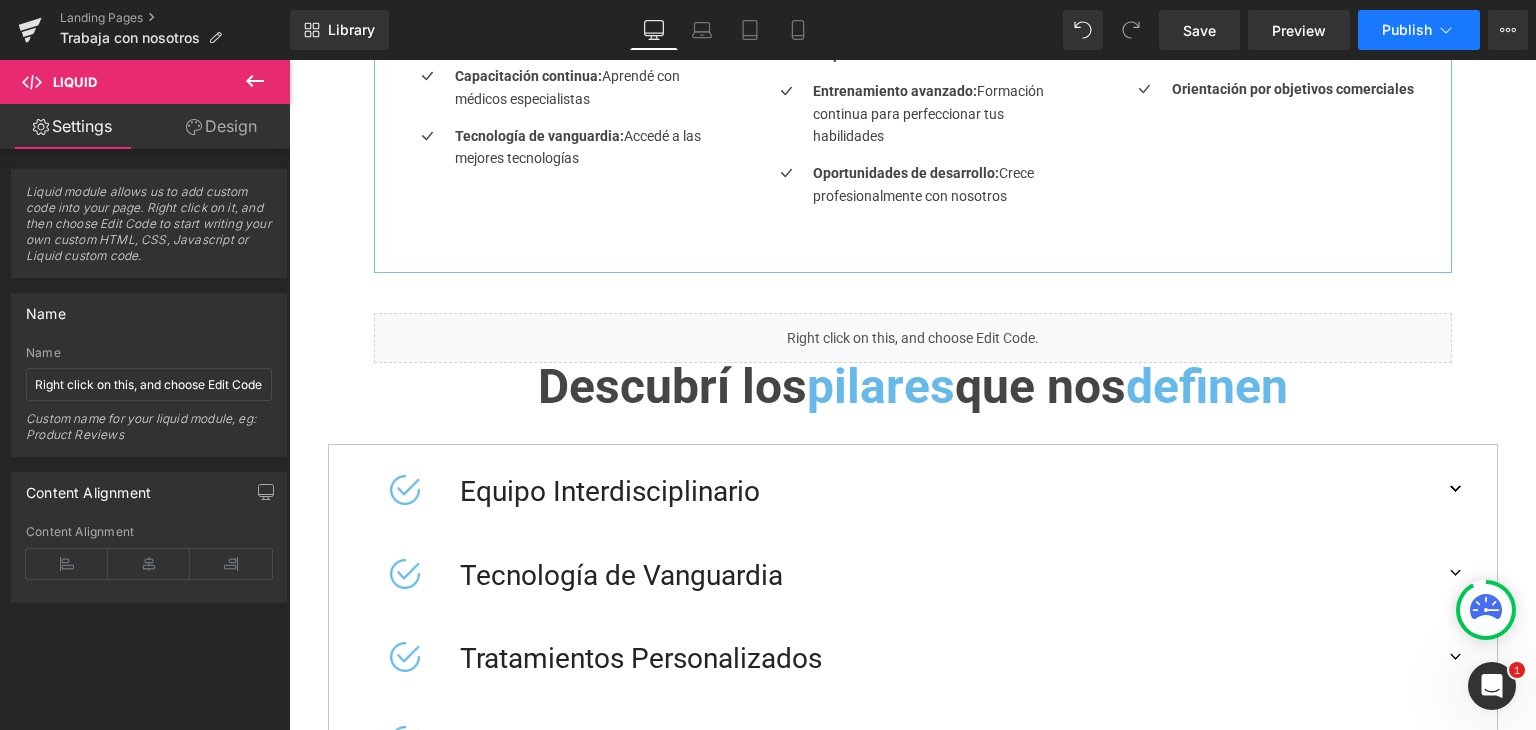 click on "Publish" at bounding box center (1407, 30) 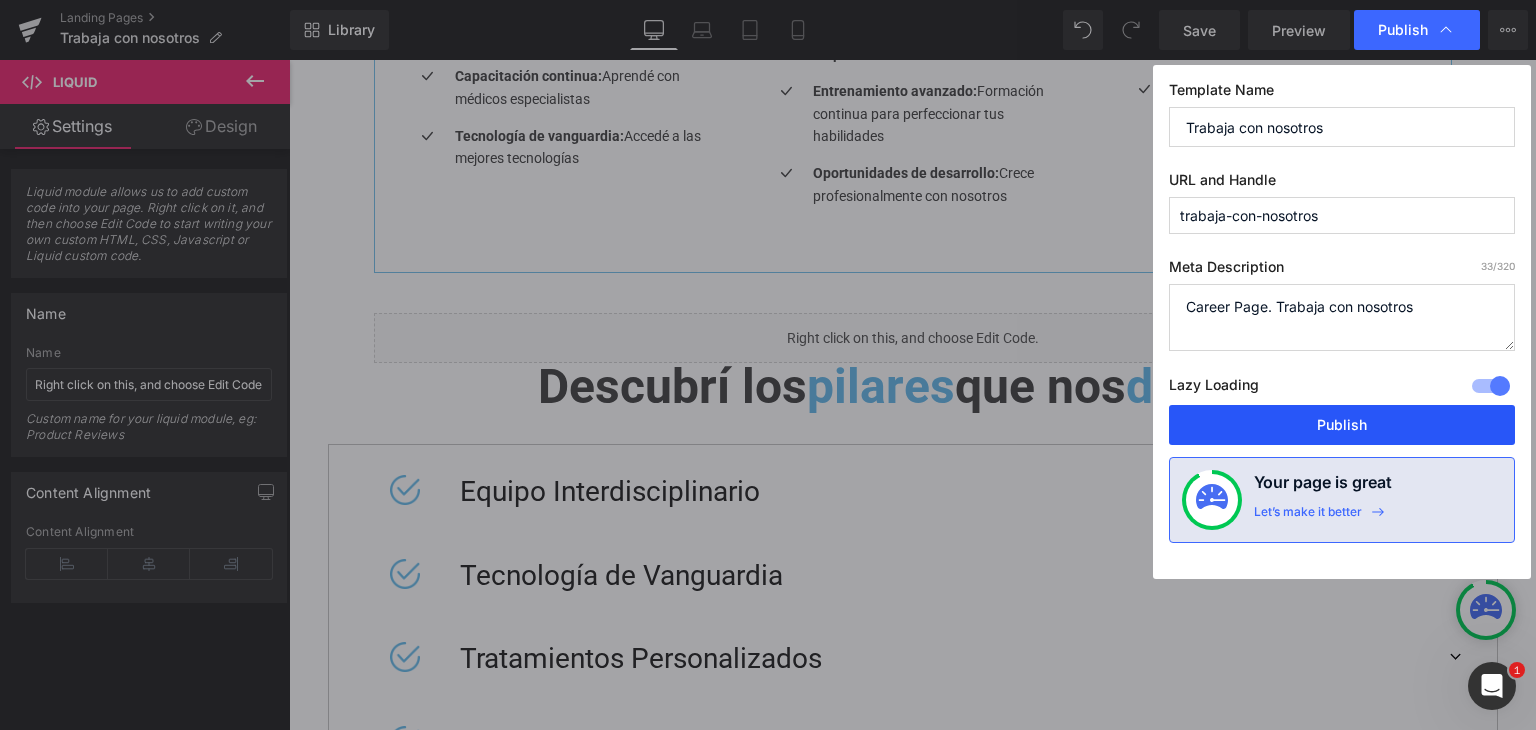 click on "Publish" at bounding box center (1342, 425) 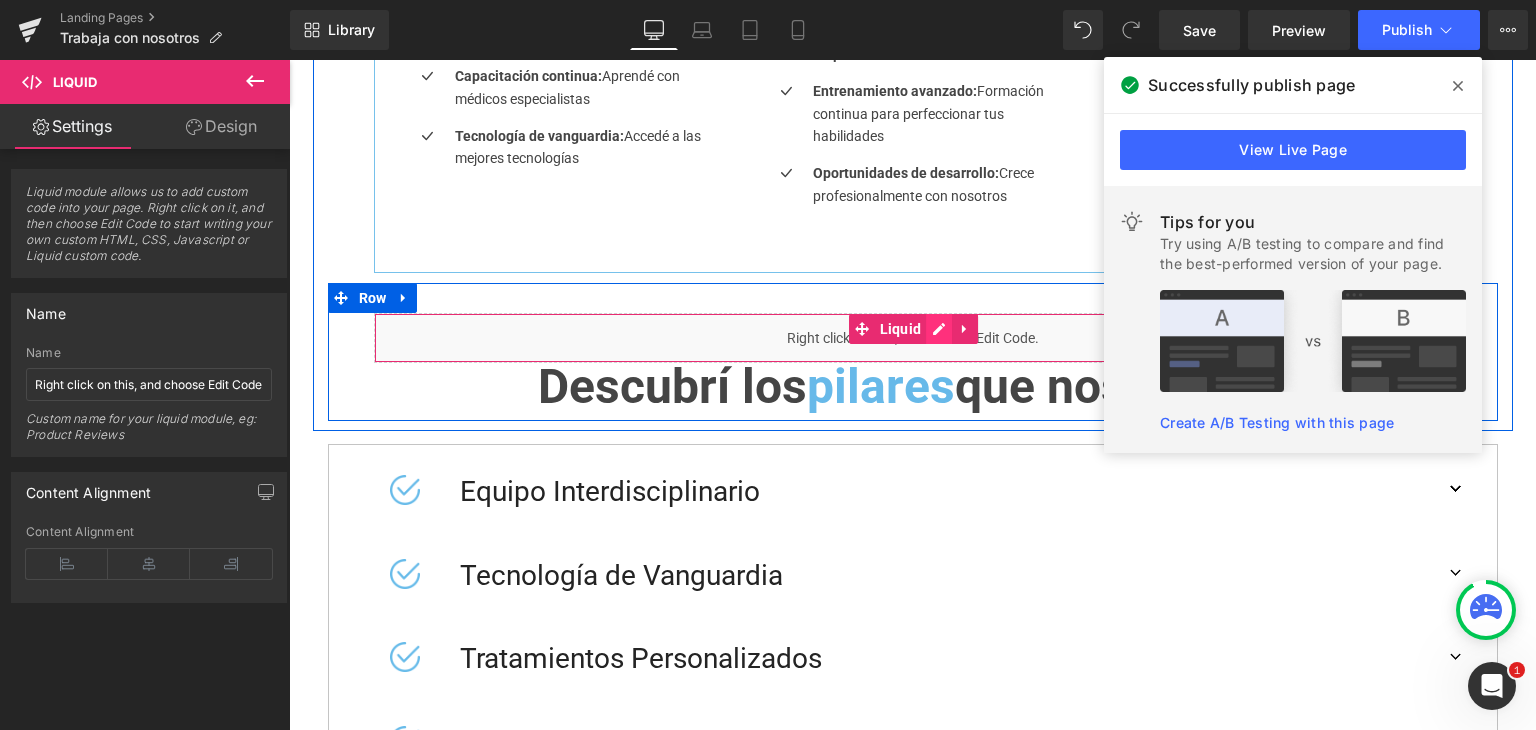 click on "Liquid" at bounding box center (913, 338) 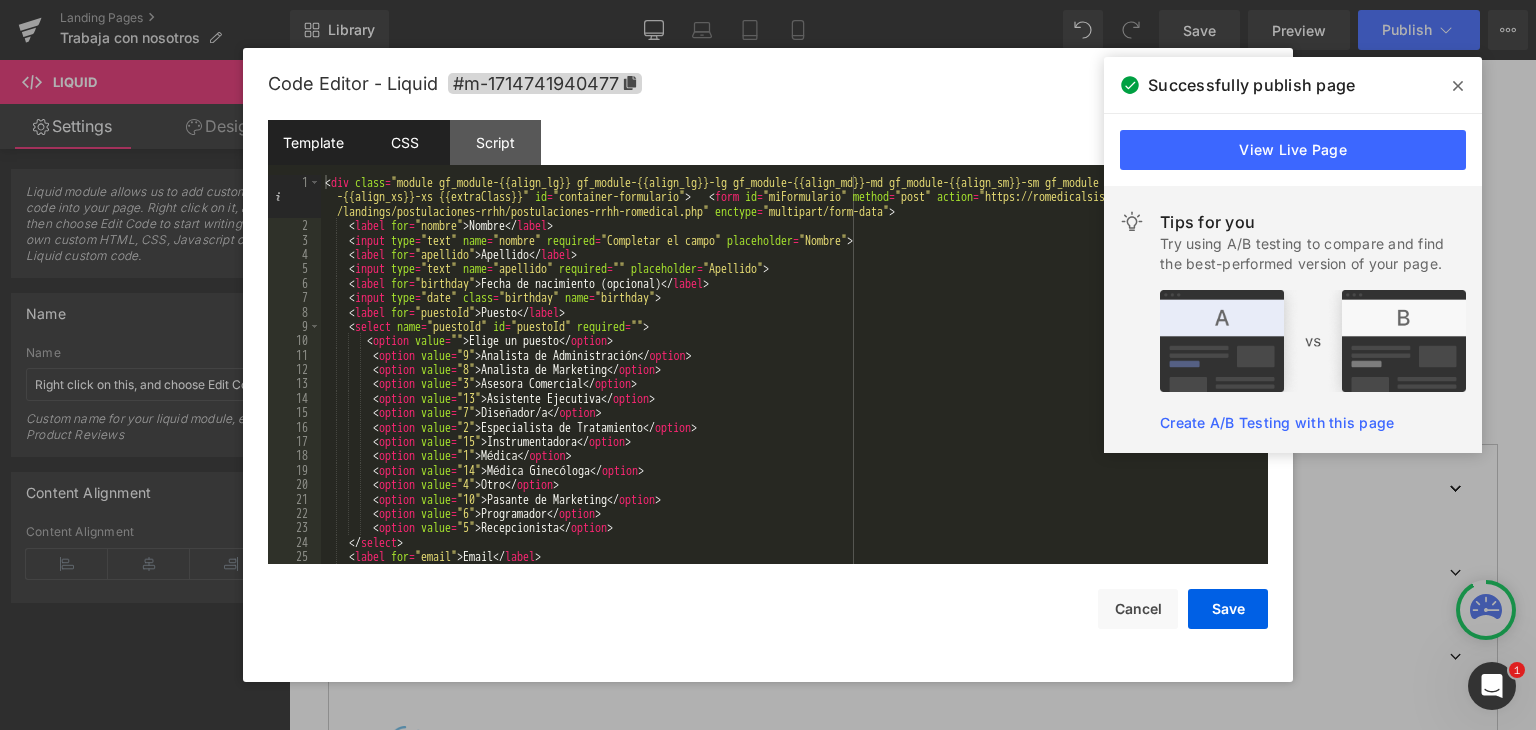 click on "CSS" at bounding box center [404, 142] 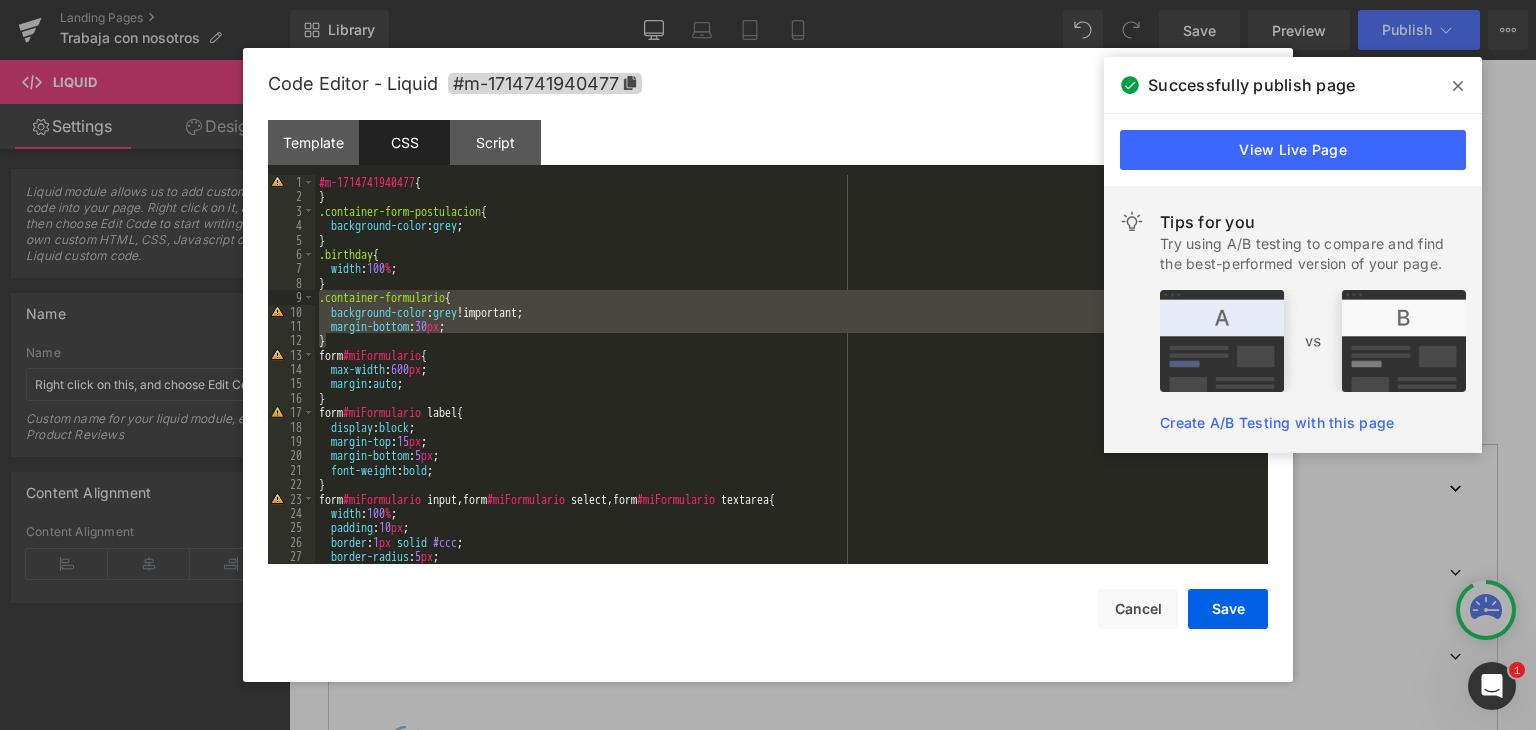 drag, startPoint x: 375, startPoint y: 335, endPoint x: 280, endPoint y: 304, distance: 99.92998 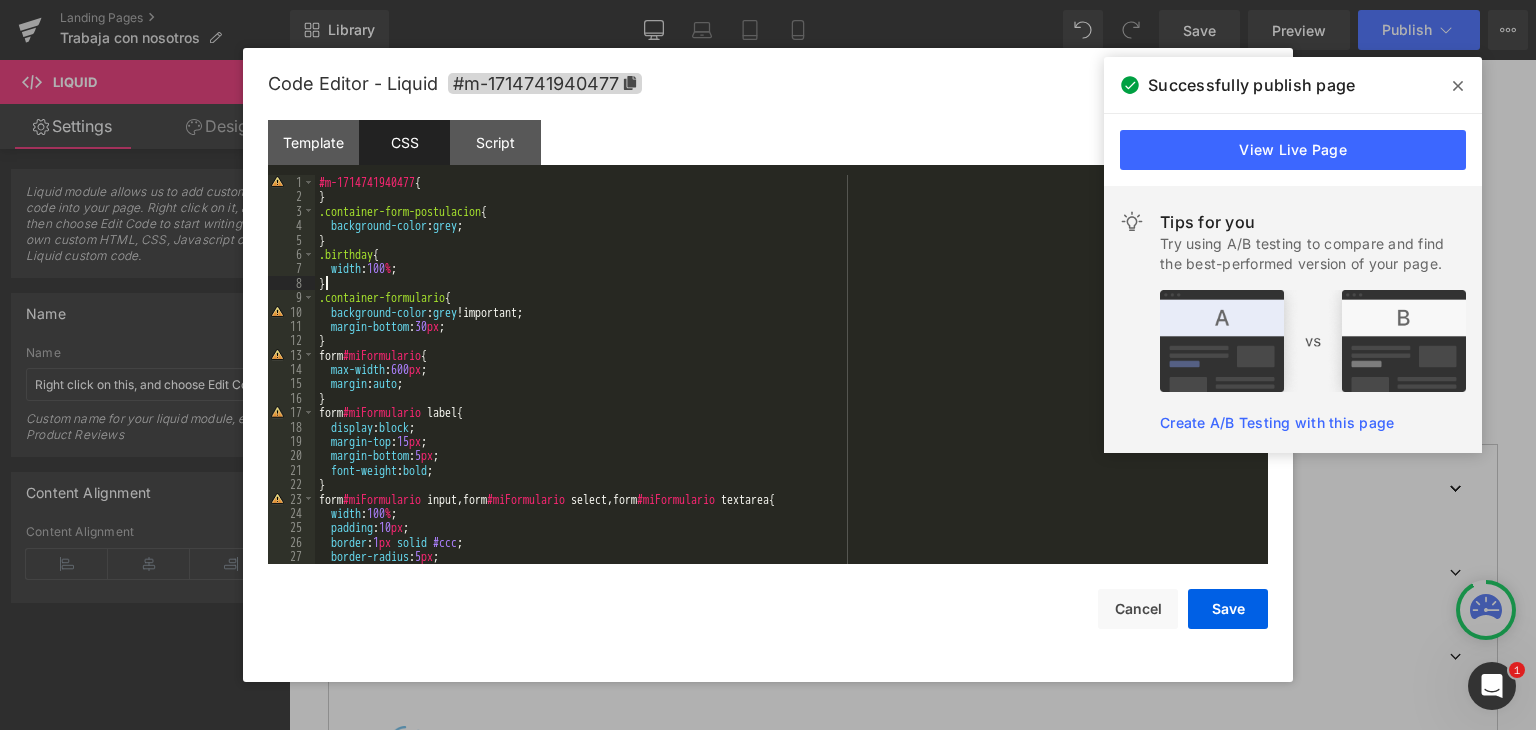 click on "1 2 3 4 5 6 7 8 9 10 11 12 13 14 15 16 17 18 19 20 21 22 23 24 25 26 27 28 #m-1714741940477 { } .container-form-postulacion {    background-color :  grey ; } .birthday {    width : 100 % ; } .container-formulario {    background-color :  grey !important;    margin-bottom  :  30 px ; } form #miFormulario {    max-width :  600 px ;    margin :  auto ; } form #miFormulario   label {    display :  block ;    margin-top :  15 px ;    margin-bottom :  5 px ;    font-weight :  bold ; } form #miFormulario   input ,  form #miFormulario   select ,  form #miFormulario   textarea {    width :  100 % ;    padding :  10 px ;    border :  1 px   solid   #ccc ;    border-radius :  5 px ;    font-family :  inherit ;" at bounding box center [787, 384] 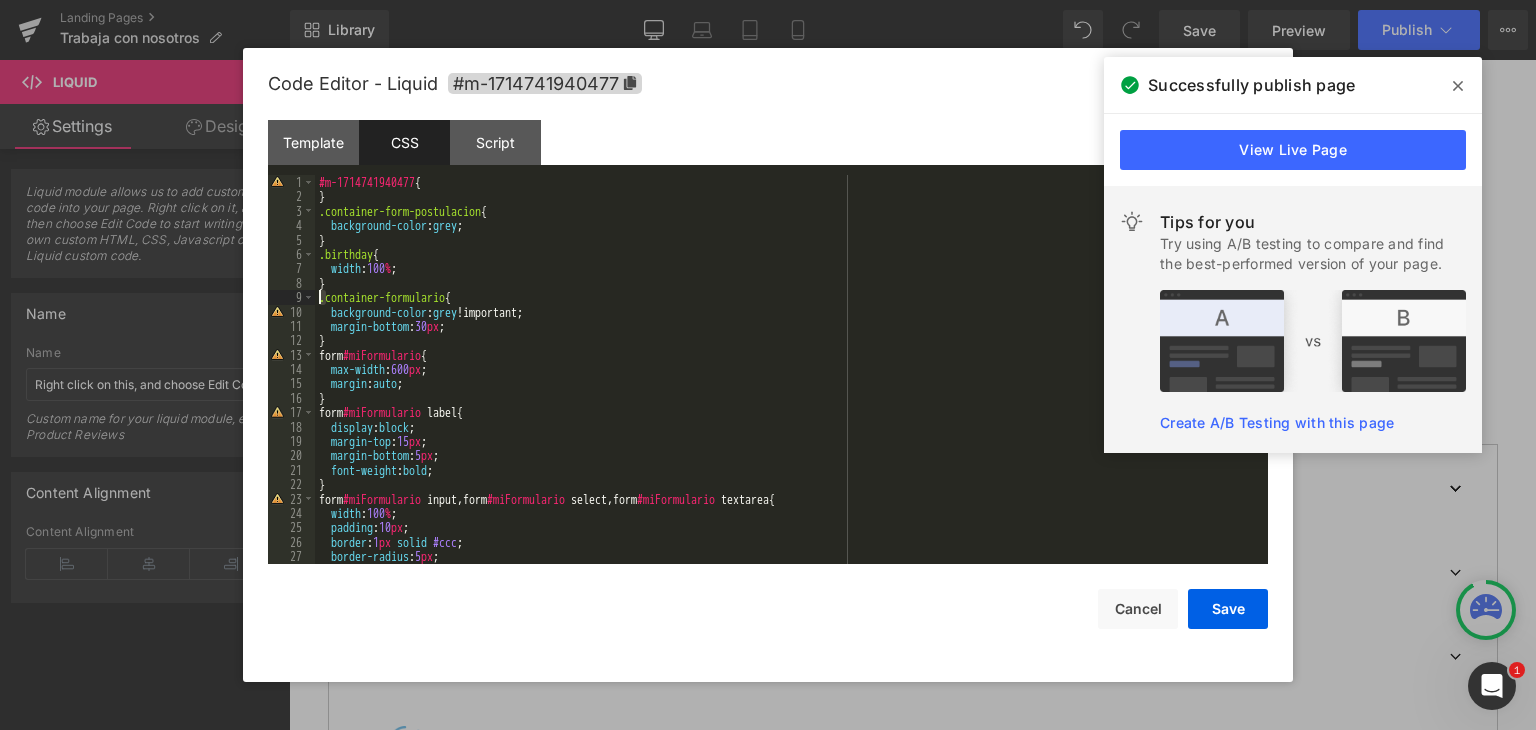 click on "1 2 3 4 5 6 7 8 9 10 11 12 13 14 15 16 17 18 19 20 21 22 23 24 25 26 27 28 #m-1714741940477 { } .container-form-postulacion {    background-color :  grey ; } .birthday {    width : 100 % ; } .container-formulario {    background-color :  grey !important;    margin-bottom  :  30 px ; } form #miFormulario {    max-width :  600 px ;    margin :  auto ; } form #miFormulario   label {    display :  block ;    margin-top :  15 px ;    margin-bottom :  5 px ;    font-weight :  bold ; } form #miFormulario   input ,  form #miFormulario   select ,  form #miFormulario   textarea {    width :  100 % ;    padding :  10 px ;    border :  1 px   solid   #ccc ;    border-radius :  5 px ;    font-family :  inherit ;" at bounding box center [787, 384] 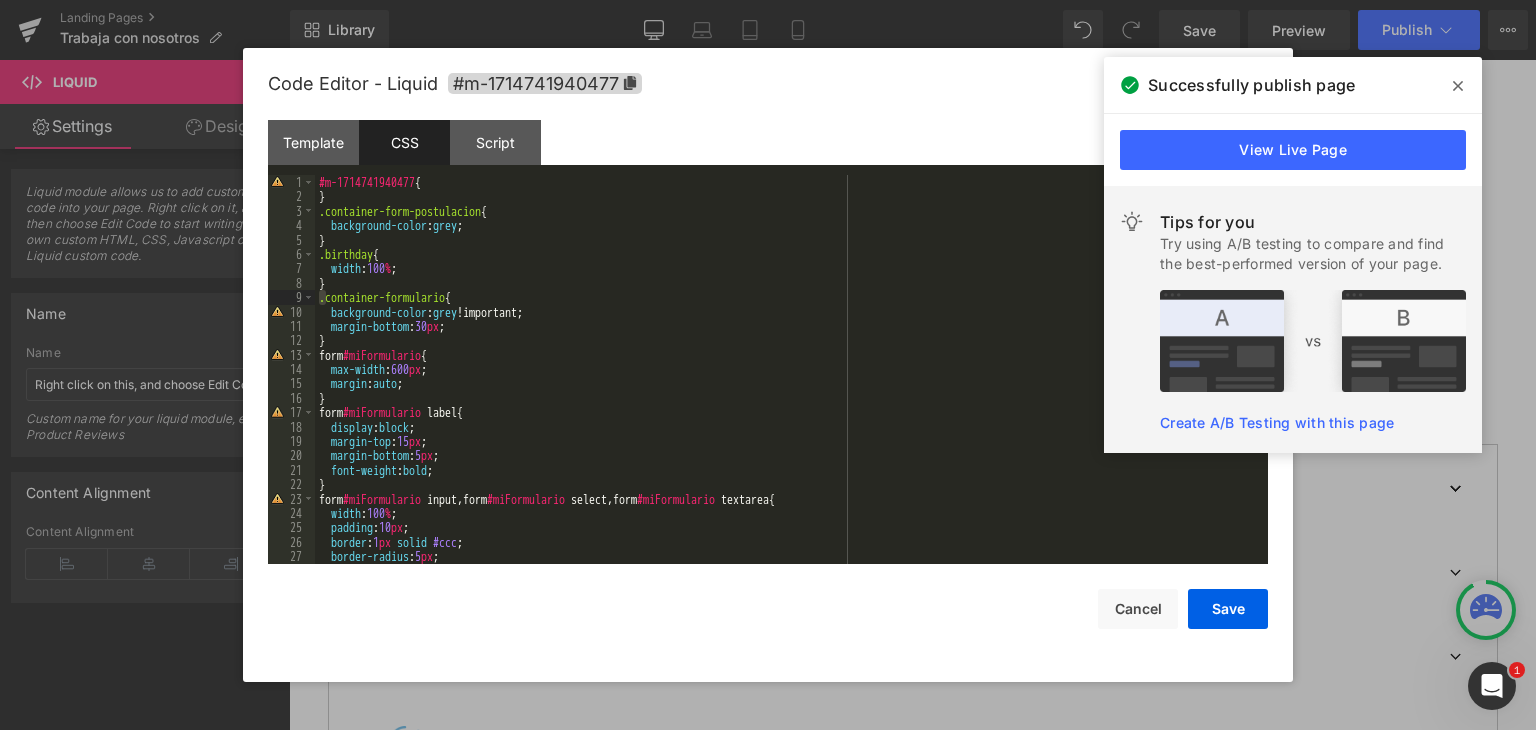 type 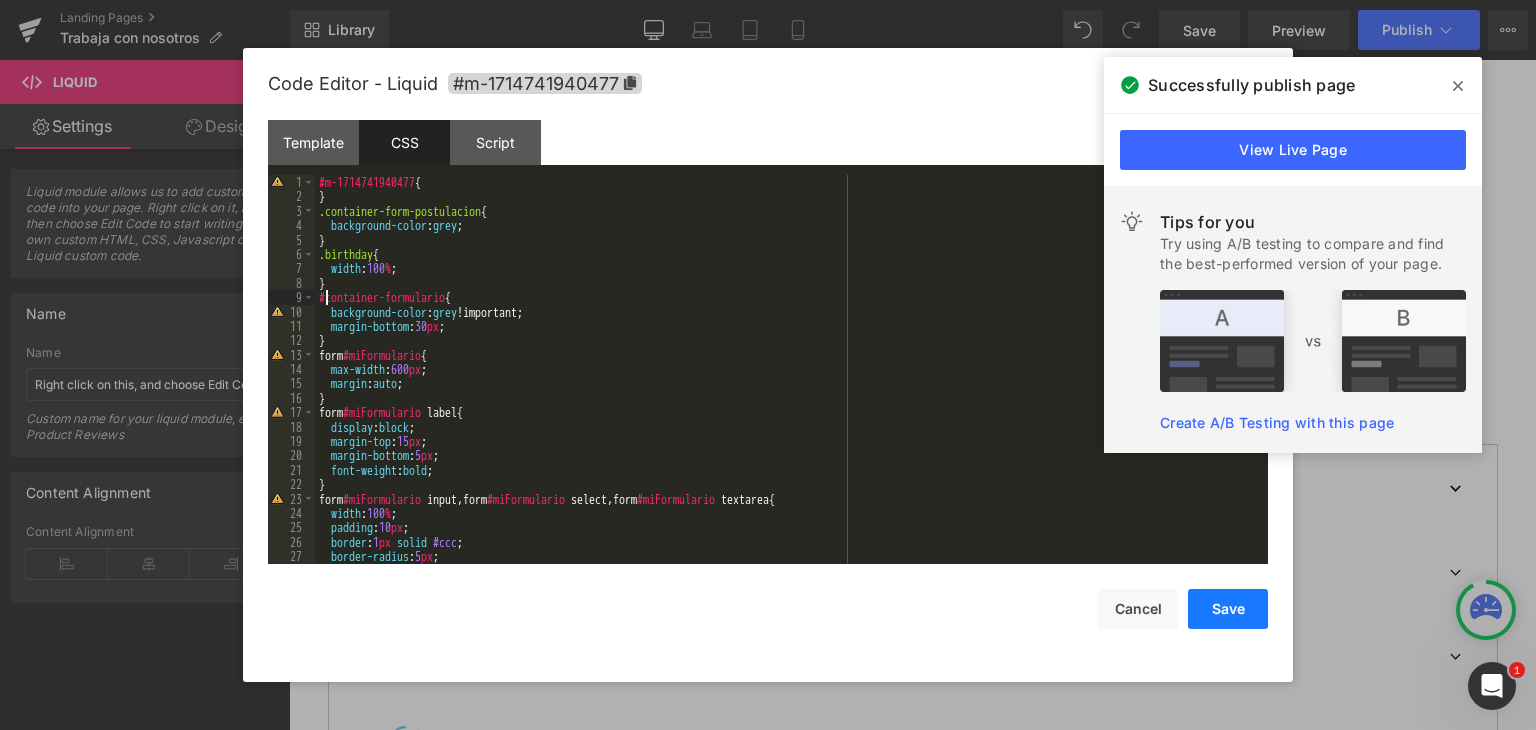click on "Save" at bounding box center (1228, 609) 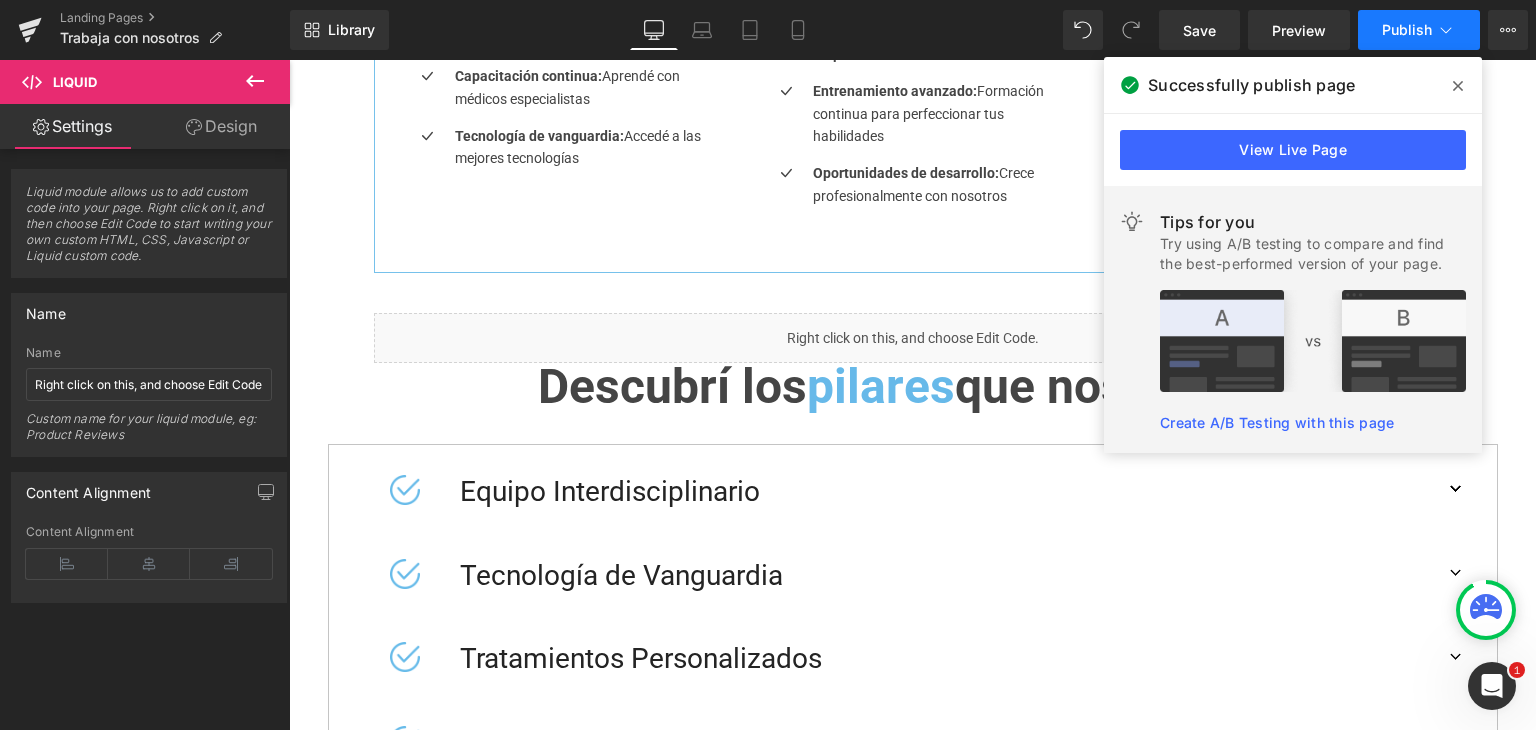 click on "Publish" at bounding box center (1407, 30) 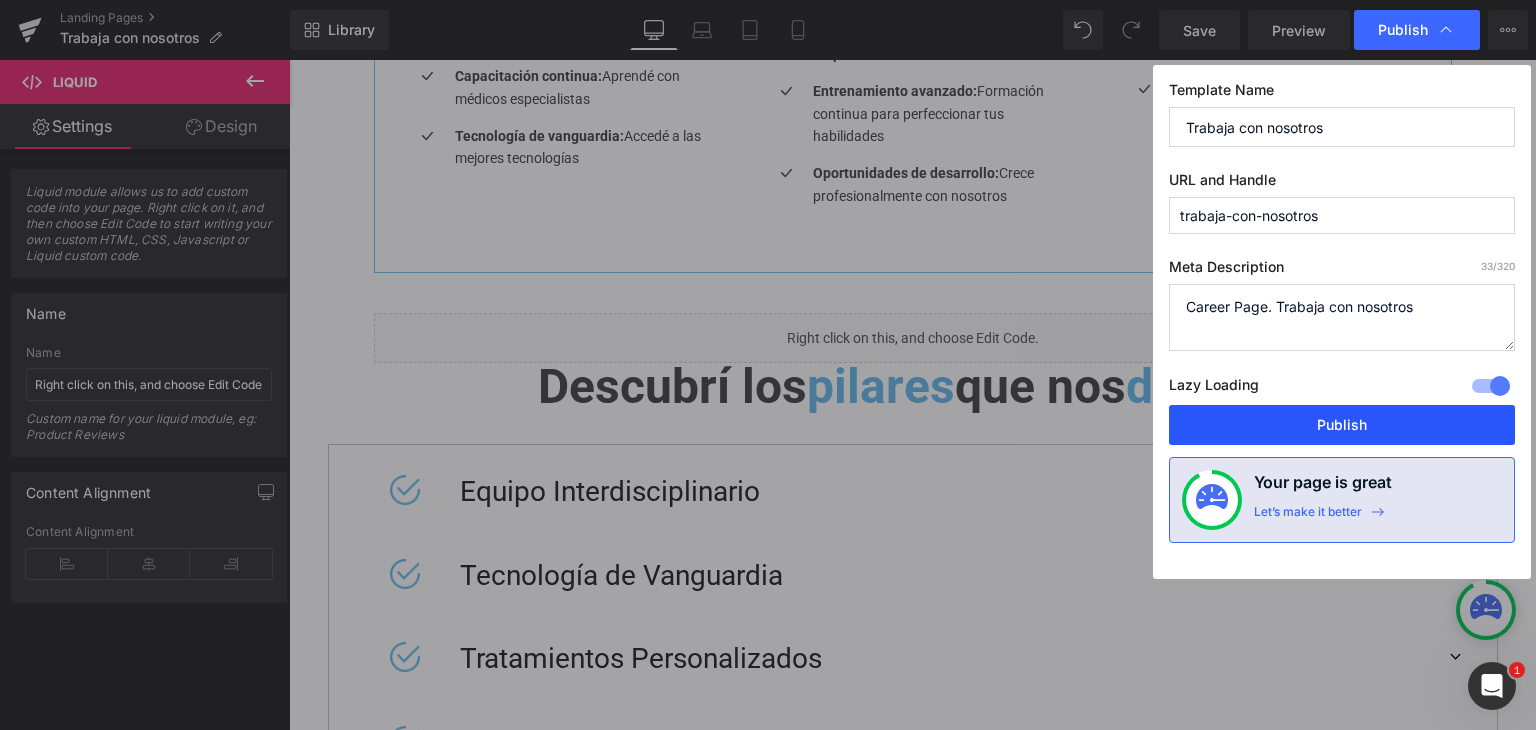 click on "Publish" at bounding box center [1342, 425] 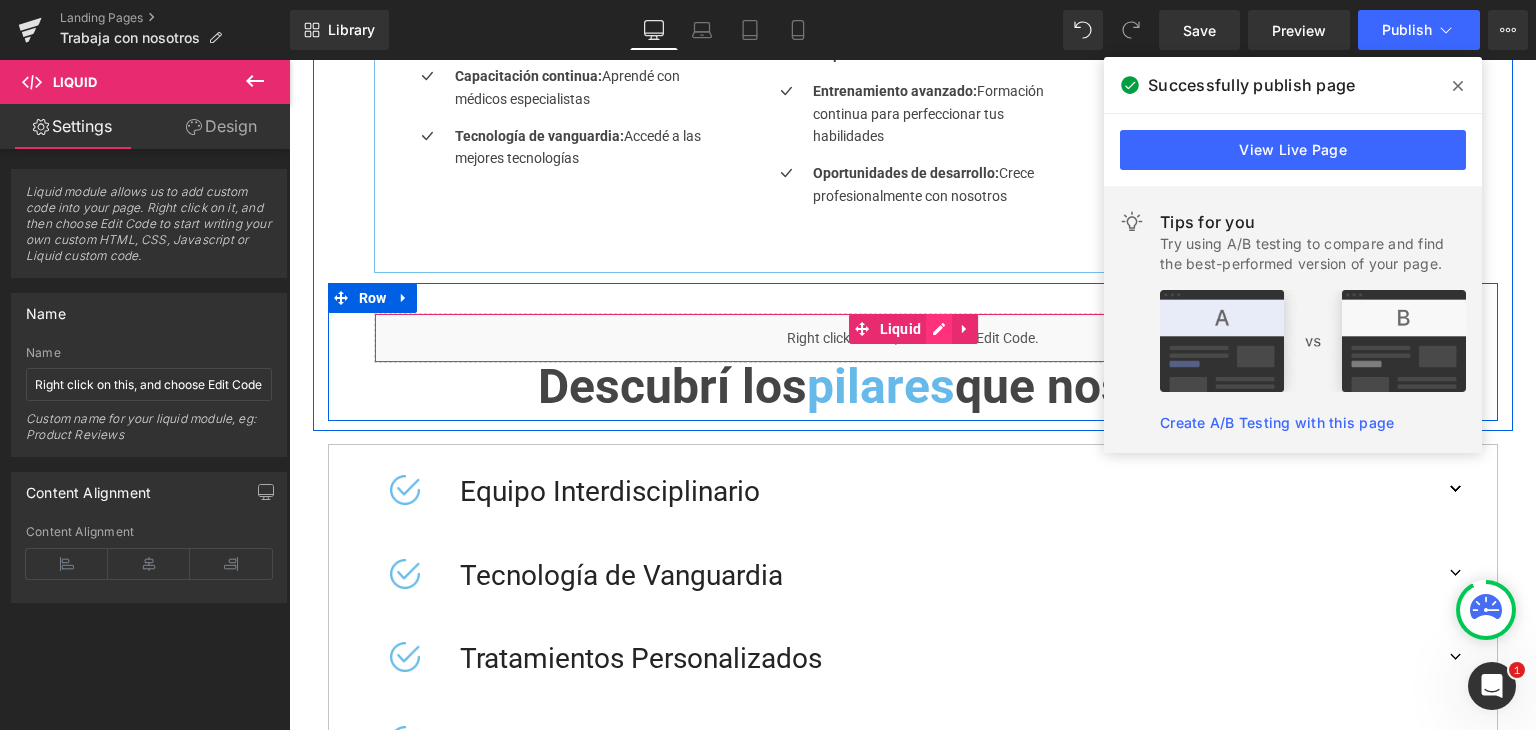 click on "Liquid" at bounding box center [913, 338] 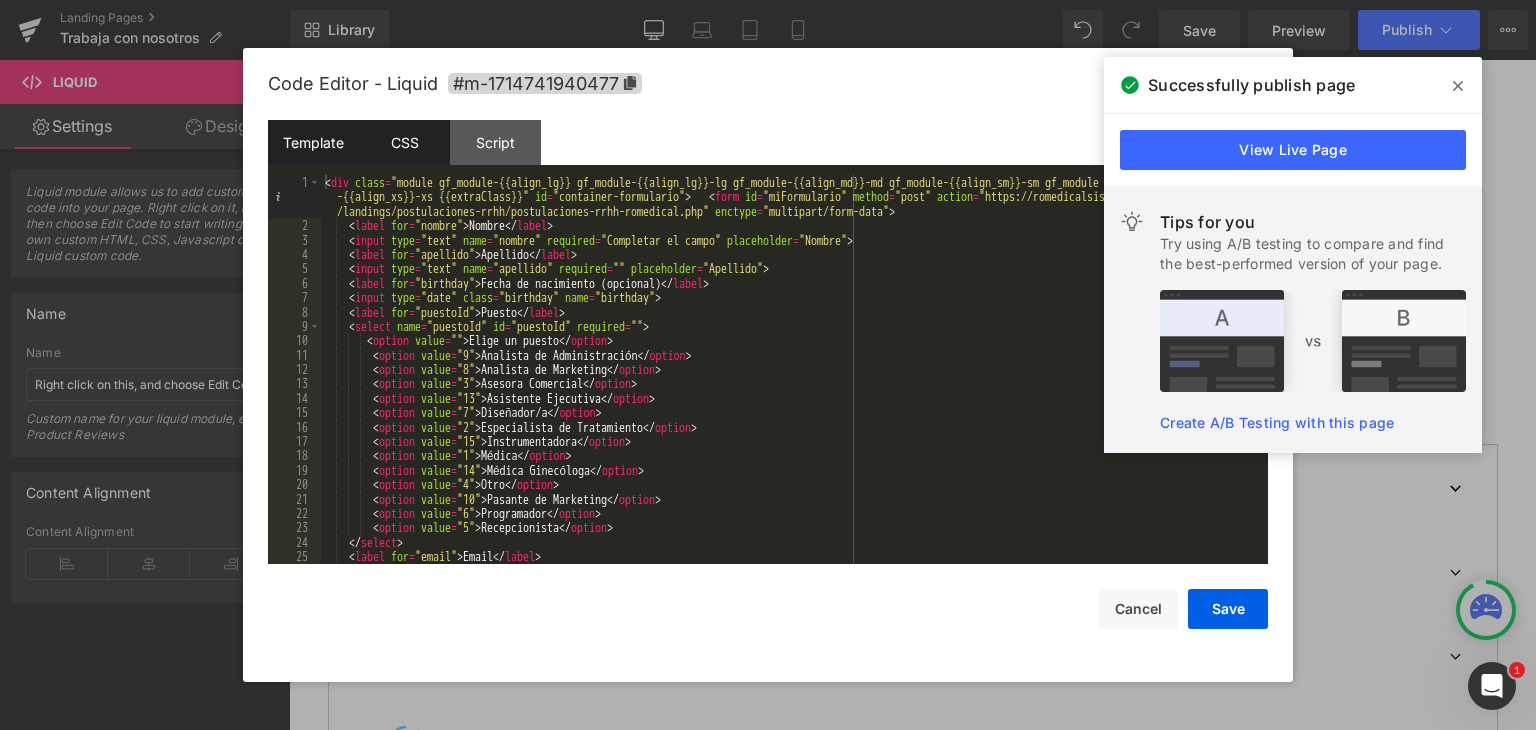 click on "CSS" at bounding box center [404, 142] 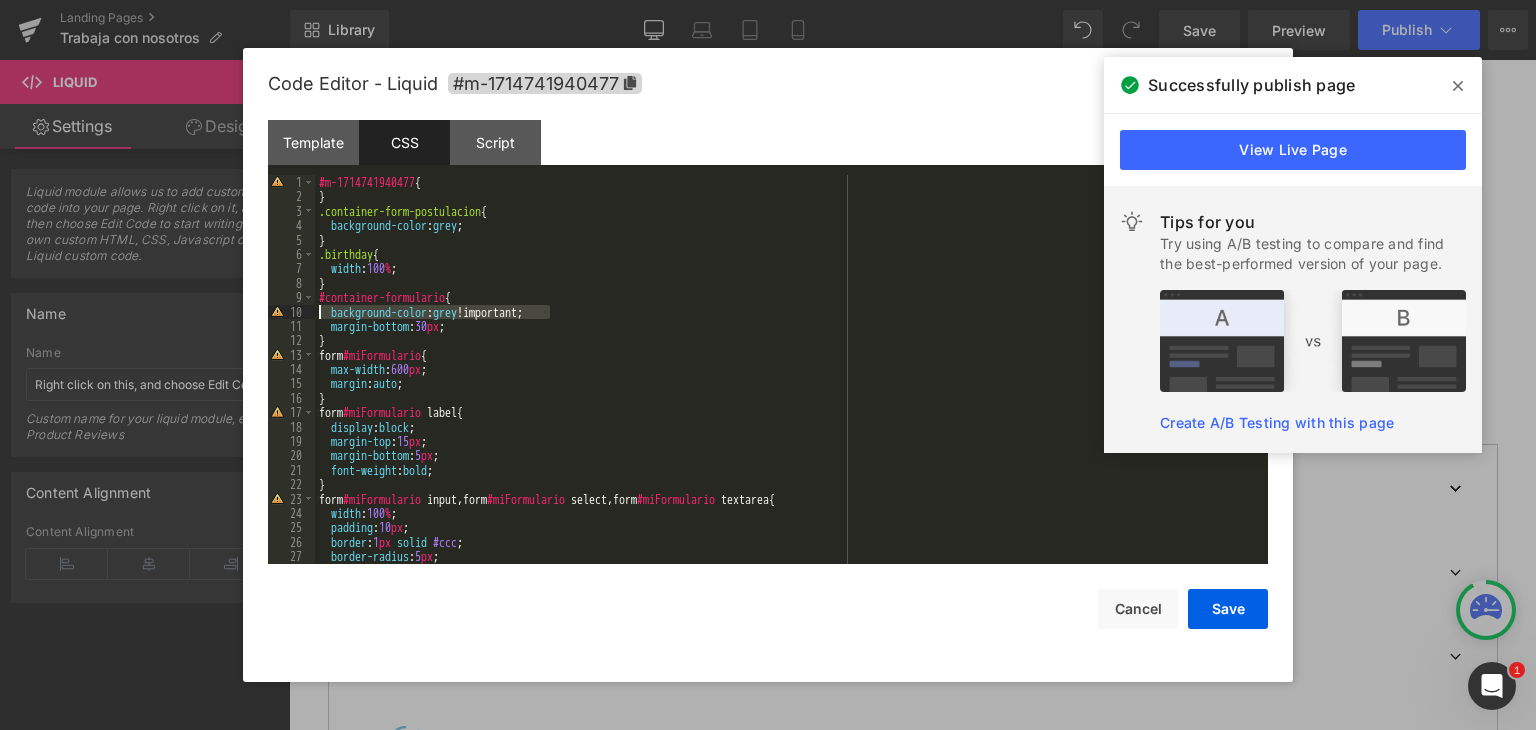drag, startPoint x: 570, startPoint y: 309, endPoint x: 308, endPoint y: 316, distance: 262.0935 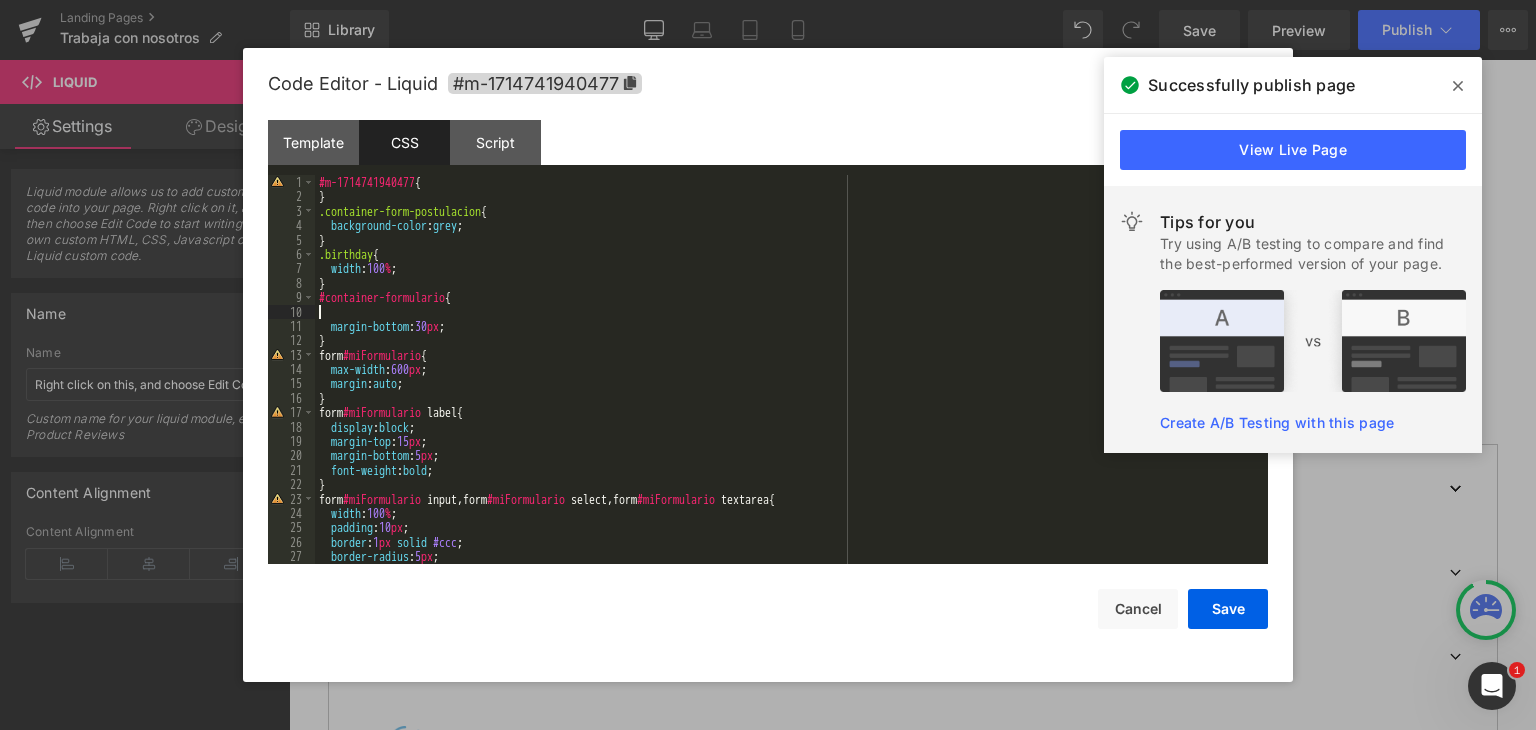 click on "#m-1714741940477 { } .container-form-postulacion {    background-color :  grey ; } .birthday {    width : 100 % ; } #container-formulario {    margin-bottom  :  30 px ; } form #miFormulario {    max-width :  600 px ;    margin :  auto ; } form #miFormulario   label {    display :  block ;    margin-top :  15 px ;    margin-bottom :  5 px ;    font-weight :  bold ; } form #miFormulario   input ,  form #miFormulario   select ,  form #miFormulario   textarea {    width :  100 % ;    padding :  10 px ;    border :  1 px   solid   #ccc ;    border-radius :  5 px ;    font-family :  inherit ;}" at bounding box center (787, 384) 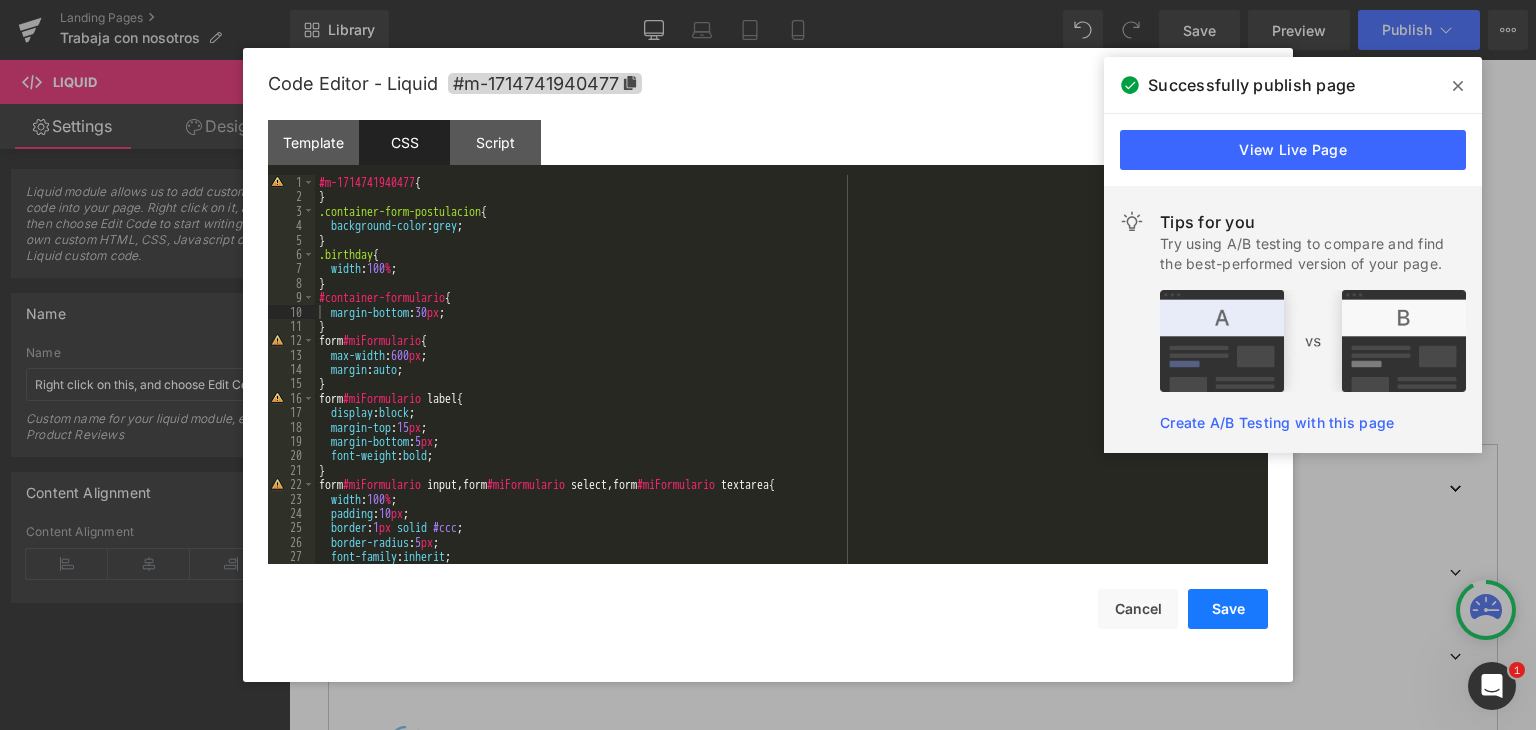 click on "Save" at bounding box center (1228, 609) 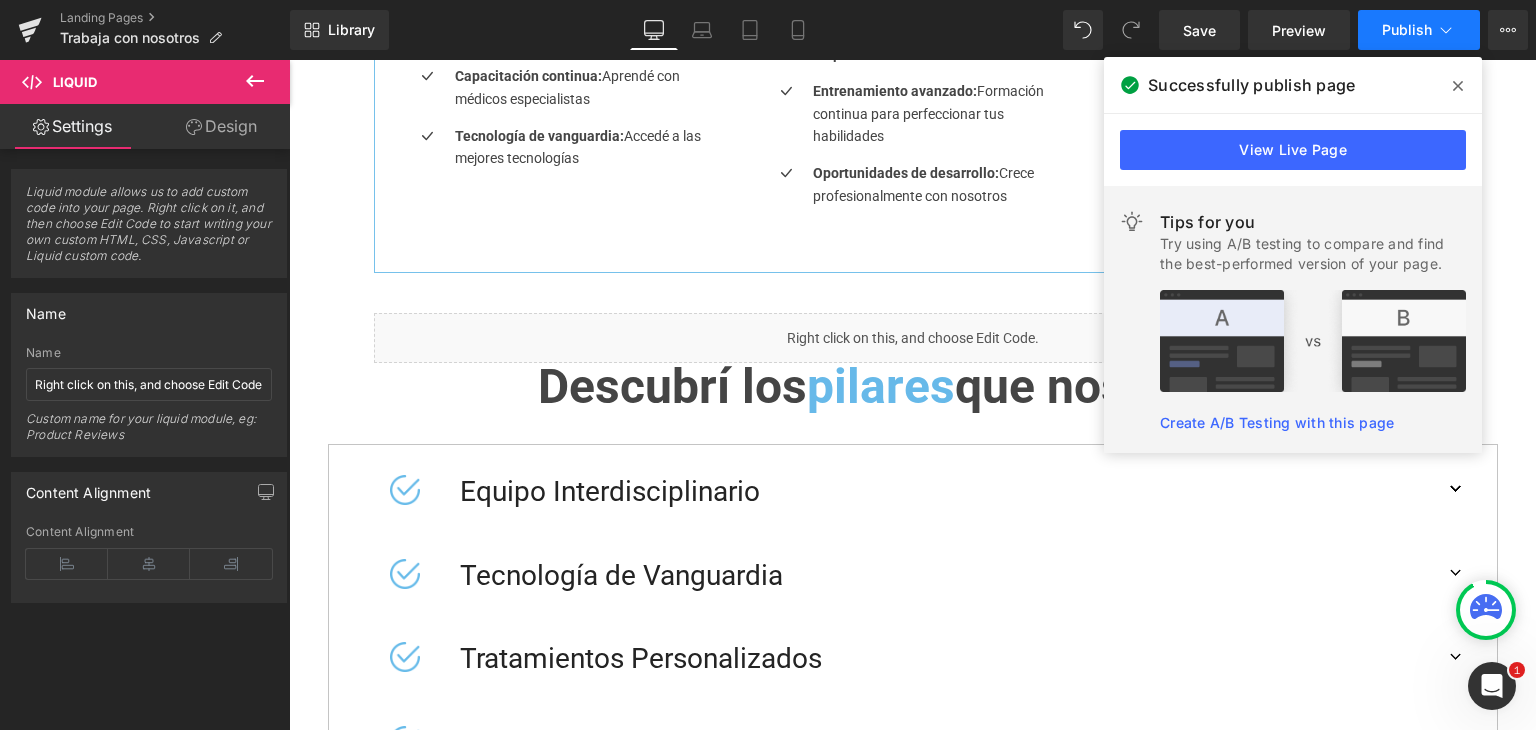 click on "Publish" at bounding box center (1407, 30) 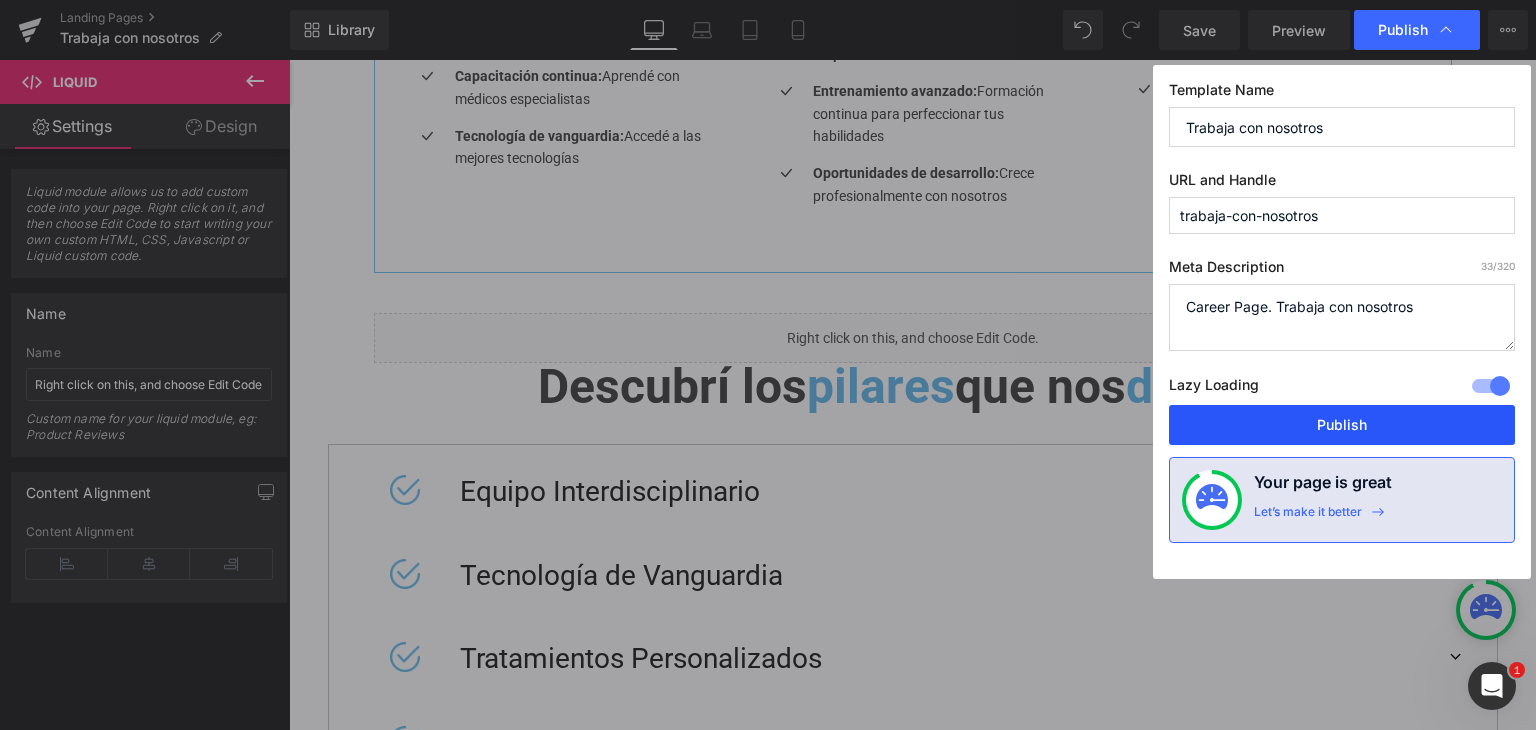 click on "Publish" at bounding box center (1342, 425) 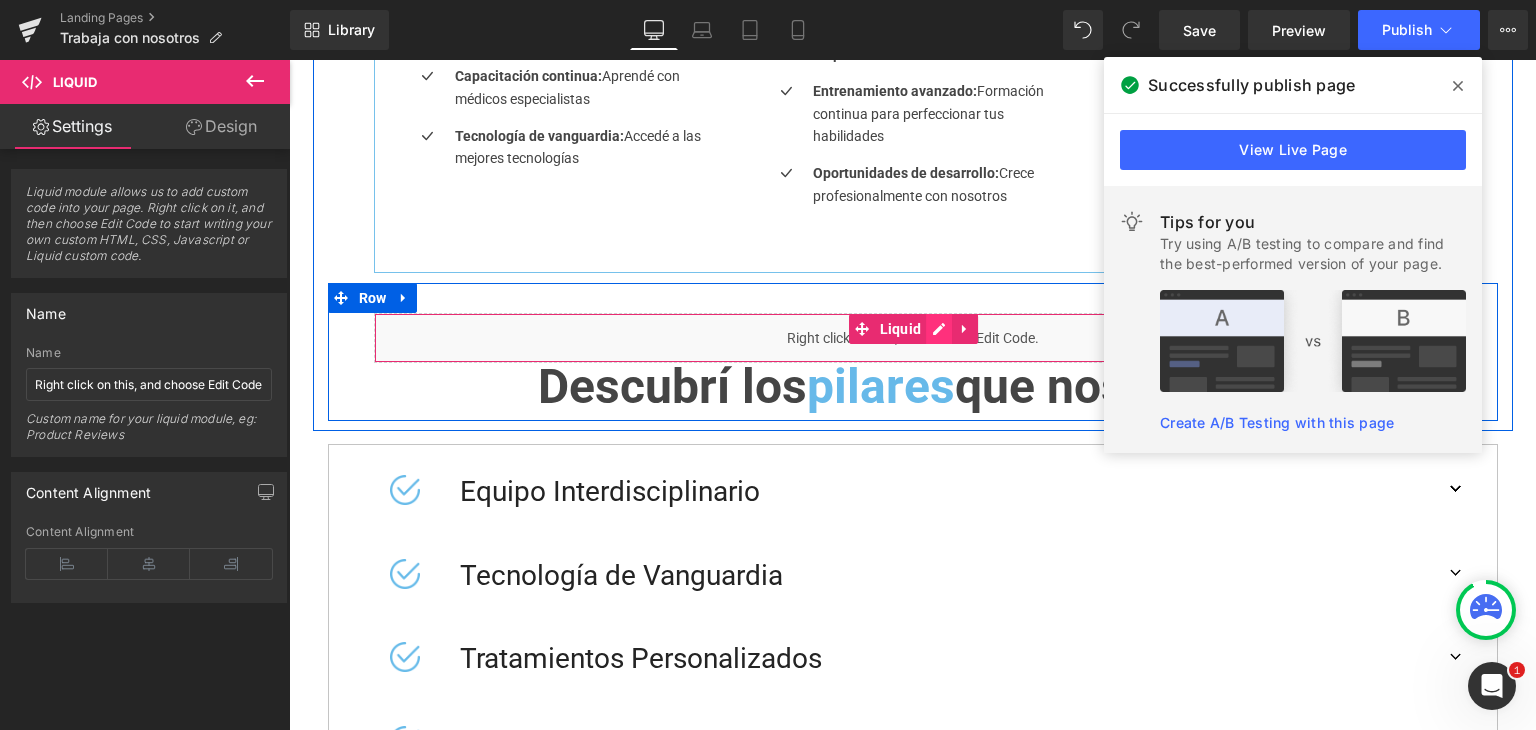 click on "Liquid" at bounding box center (913, 338) 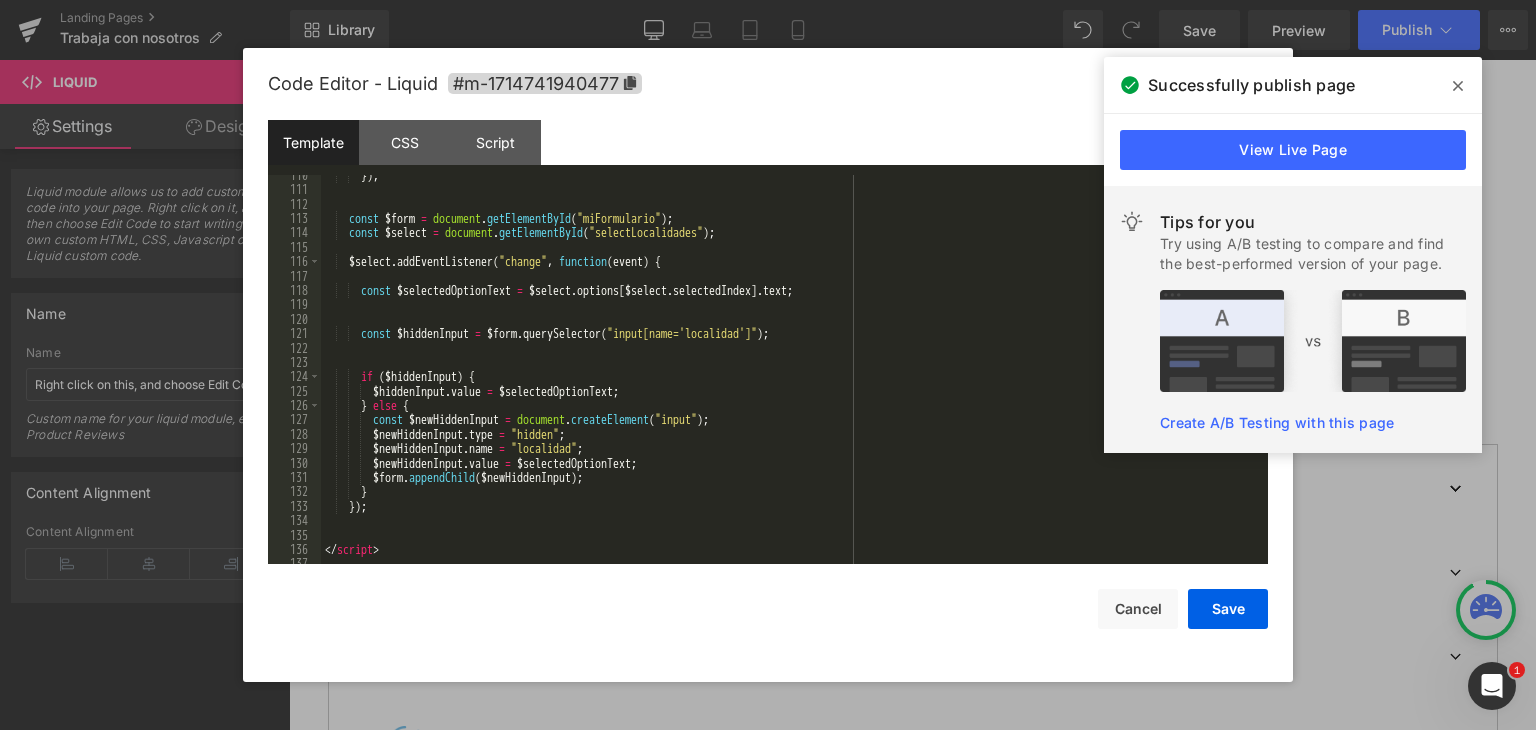 scroll, scrollTop: 1641, scrollLeft: 0, axis: vertical 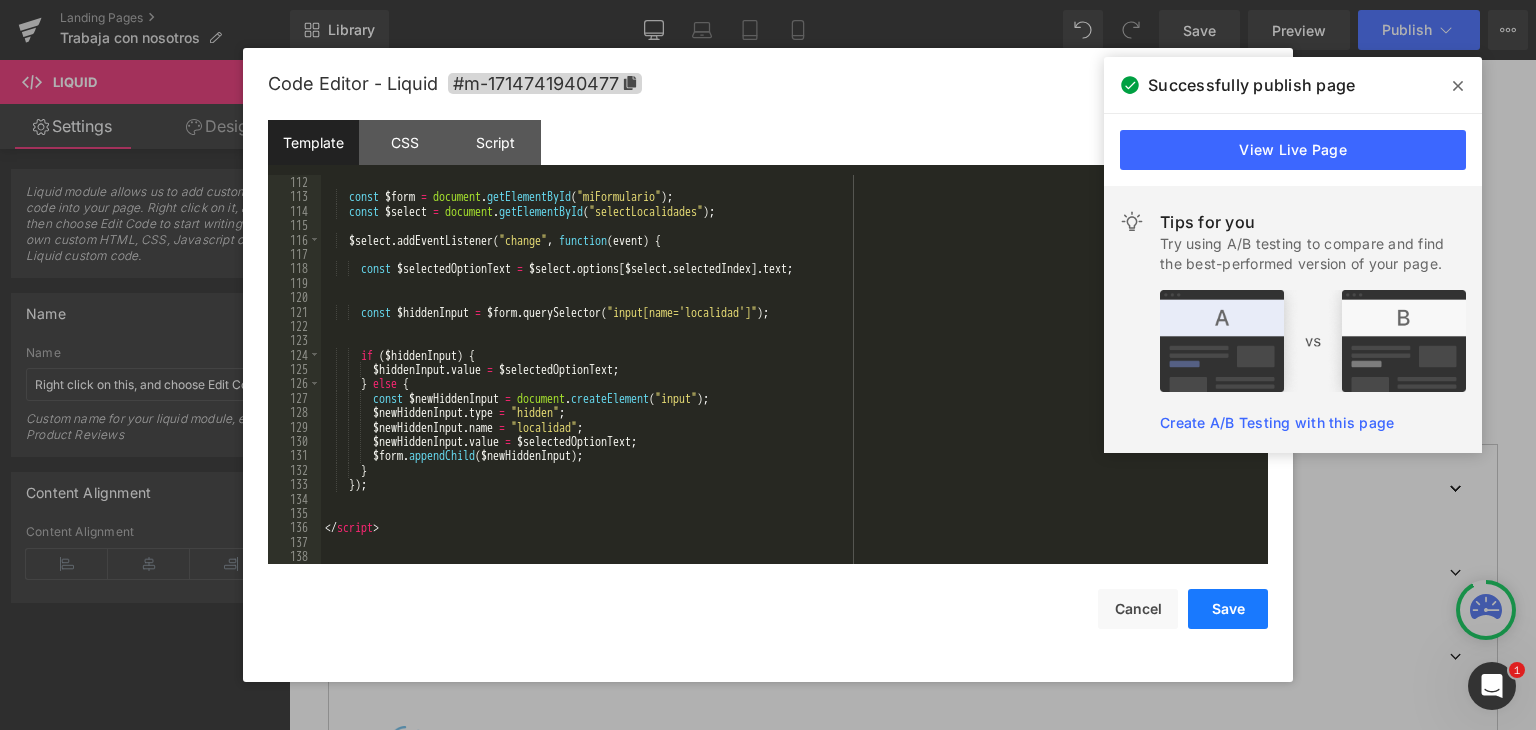 click on "Save" at bounding box center [1228, 609] 